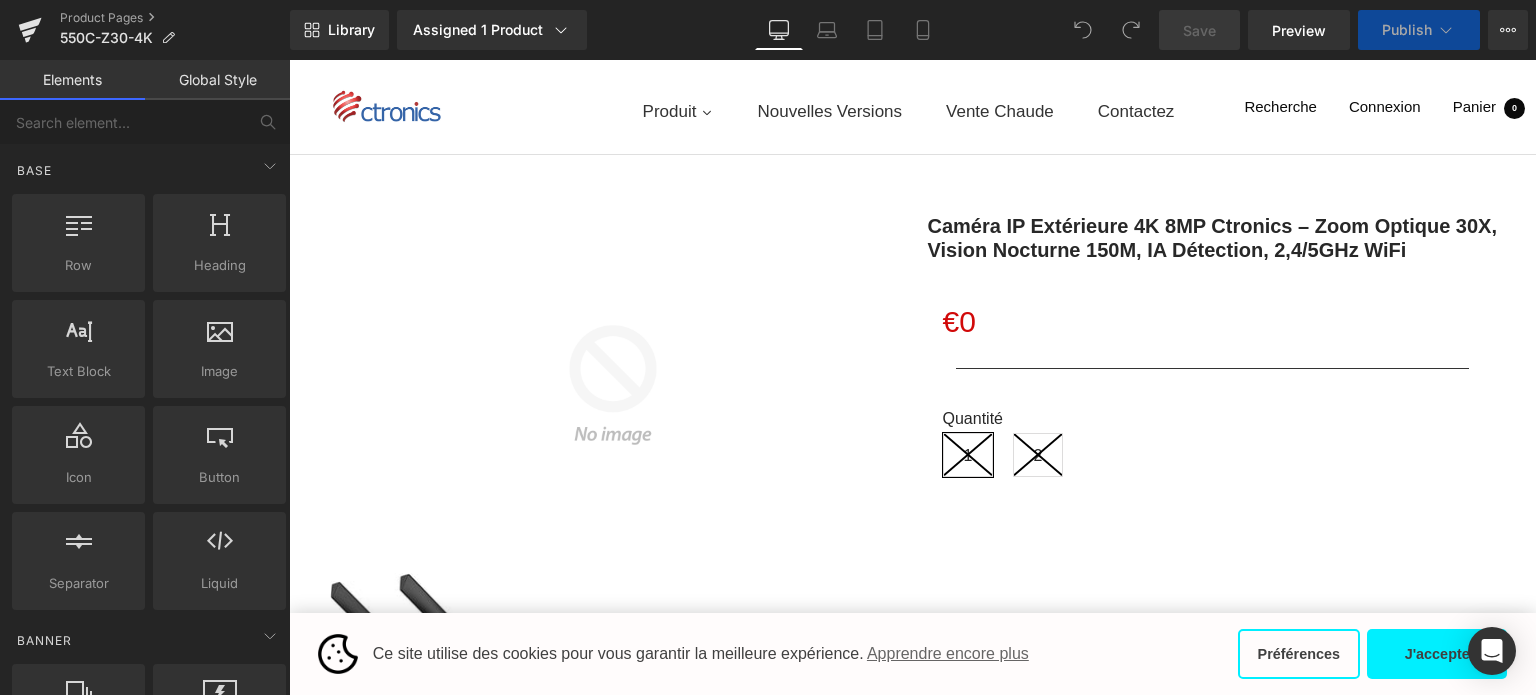 scroll, scrollTop: 0, scrollLeft: 0, axis: both 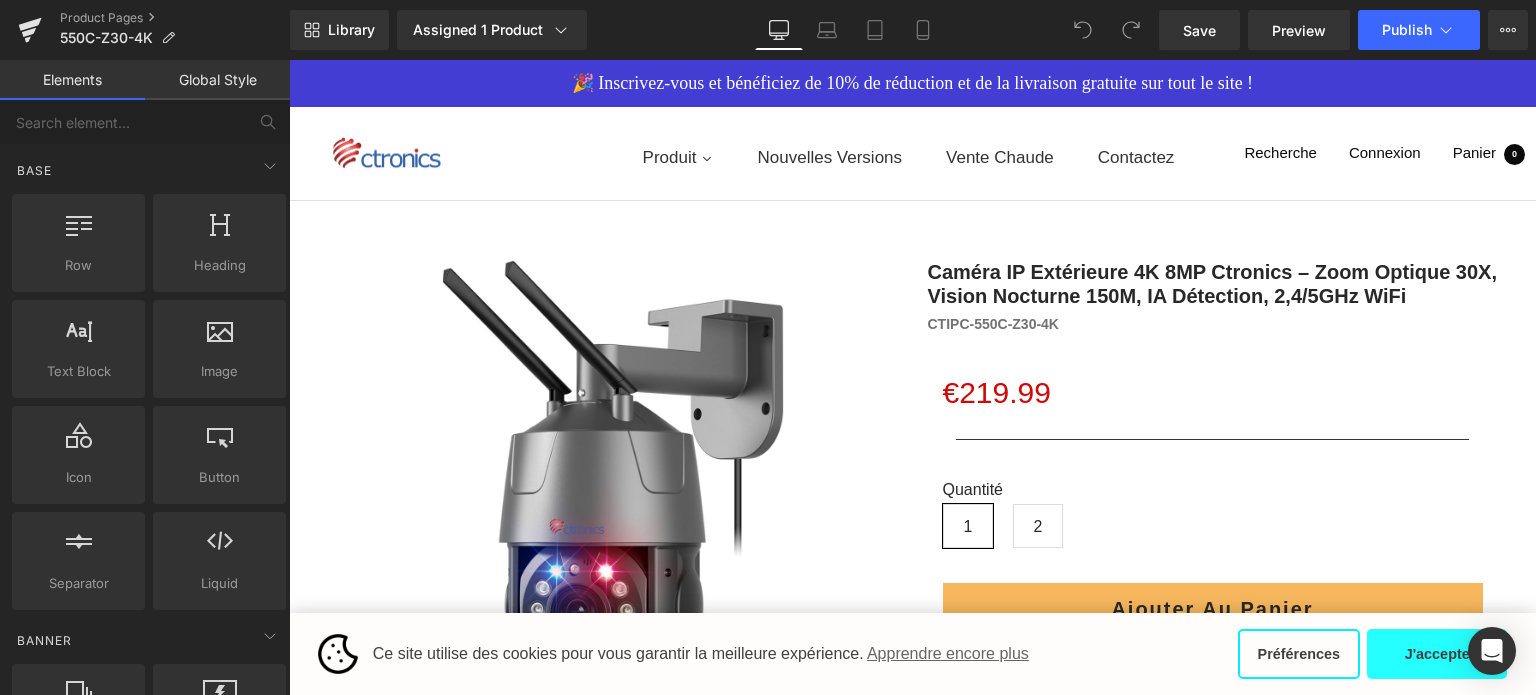 click on "J'accepte" at bounding box center (1437, 654) 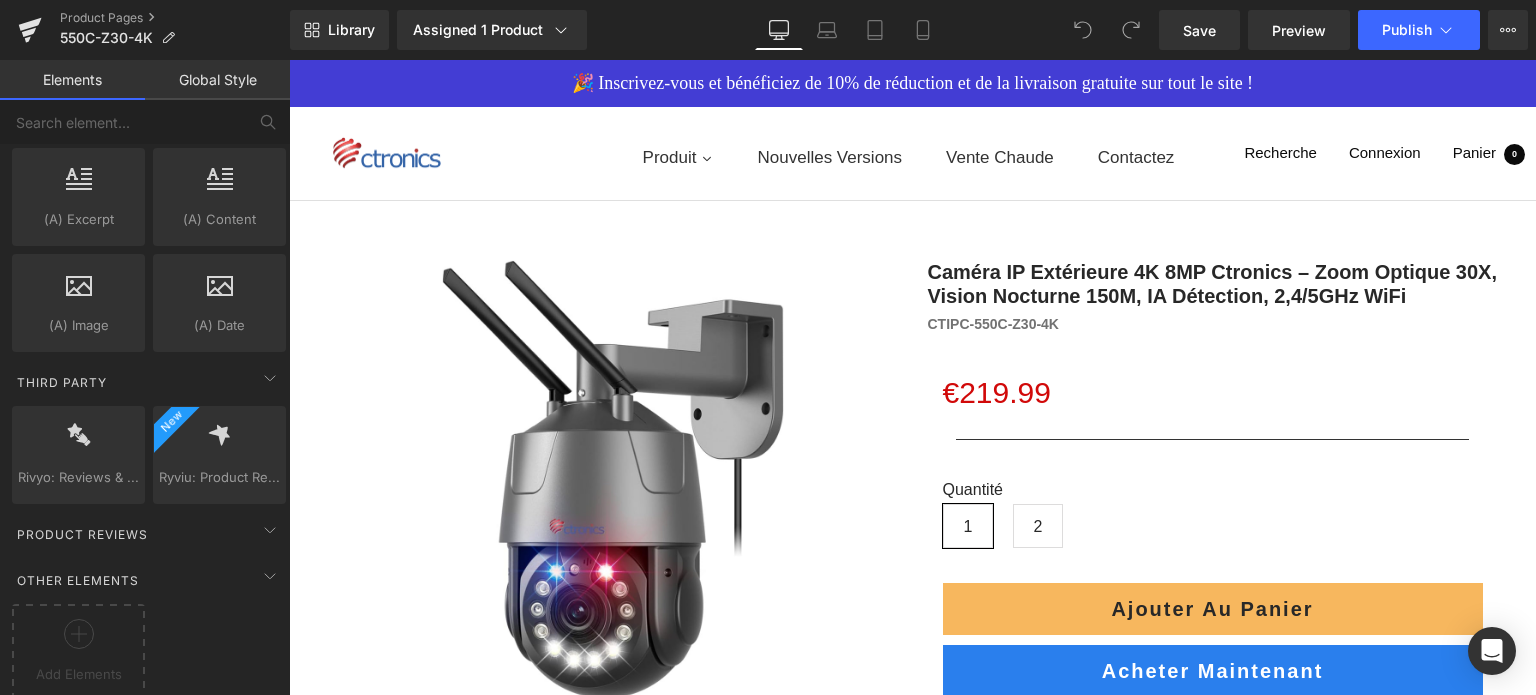 scroll, scrollTop: 3948, scrollLeft: 0, axis: vertical 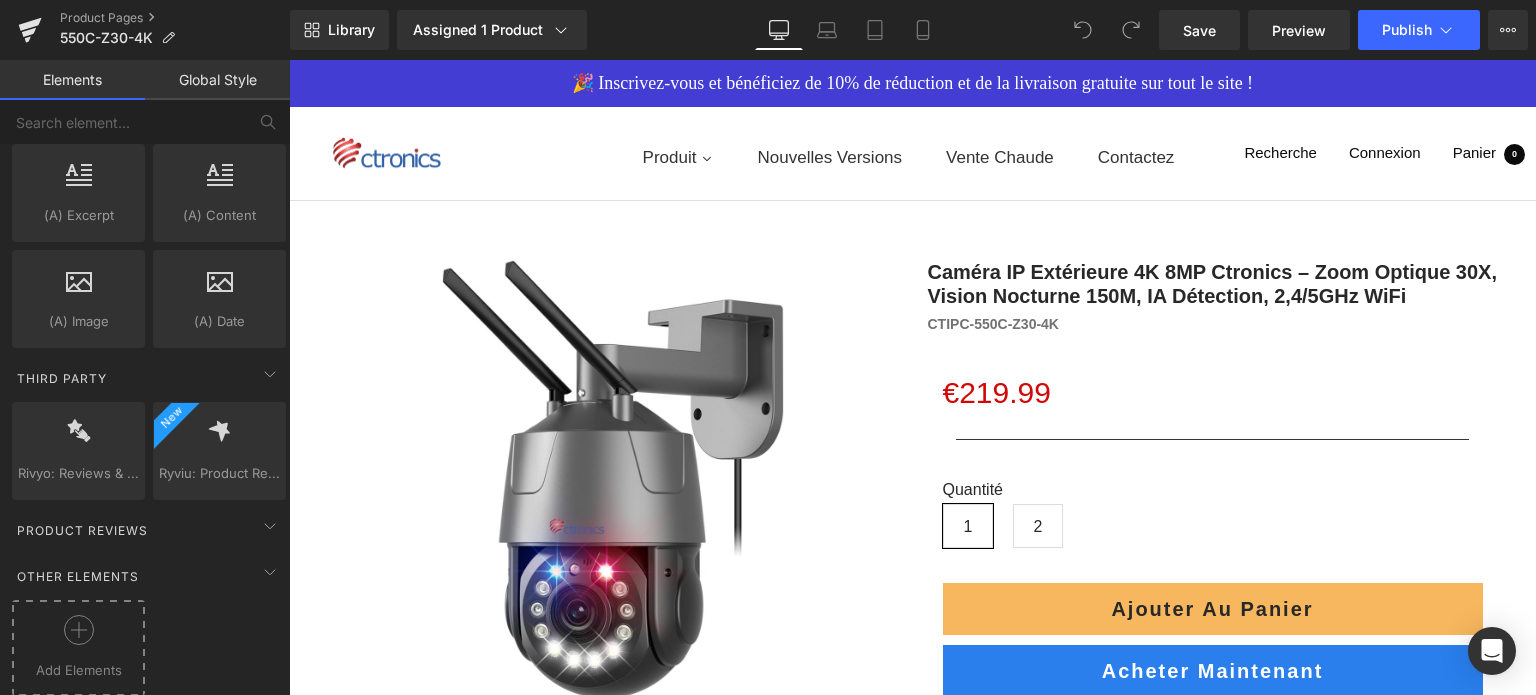 click 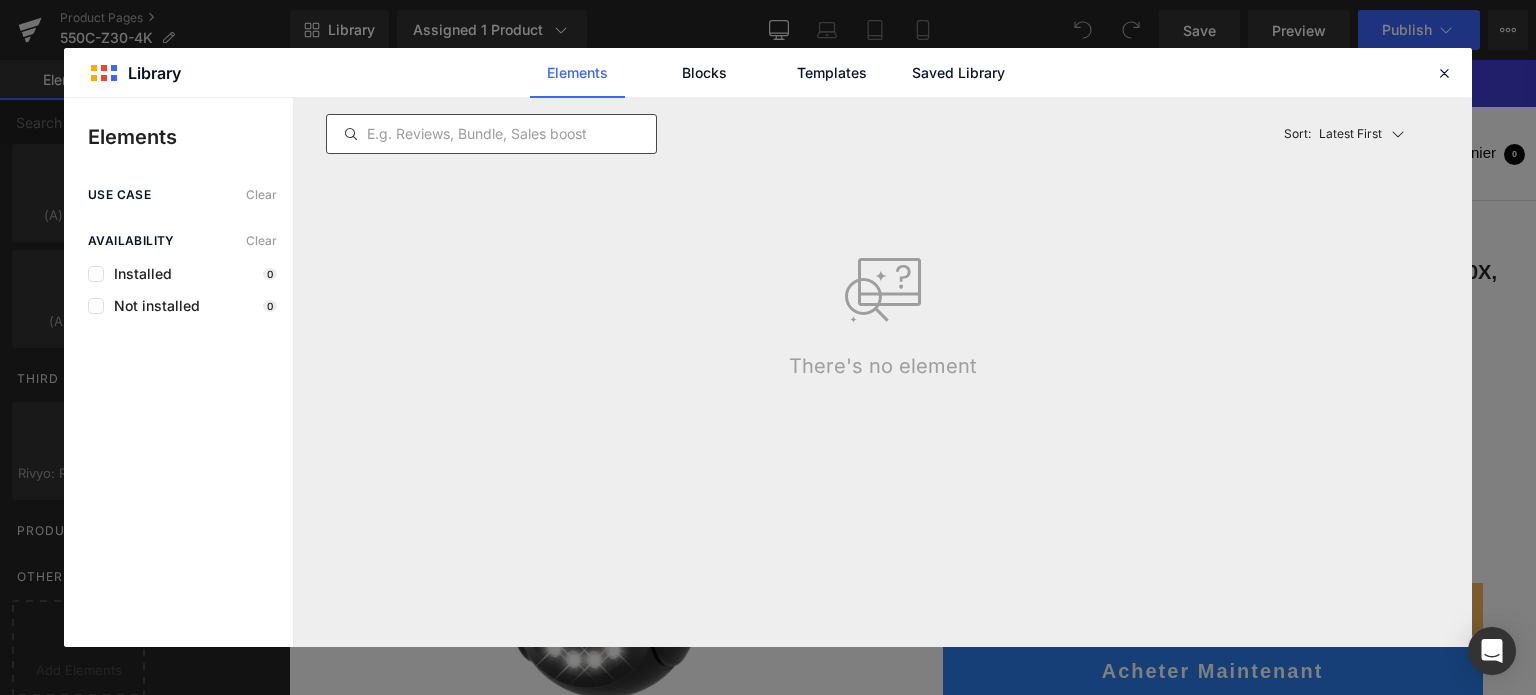 click at bounding box center [491, 134] 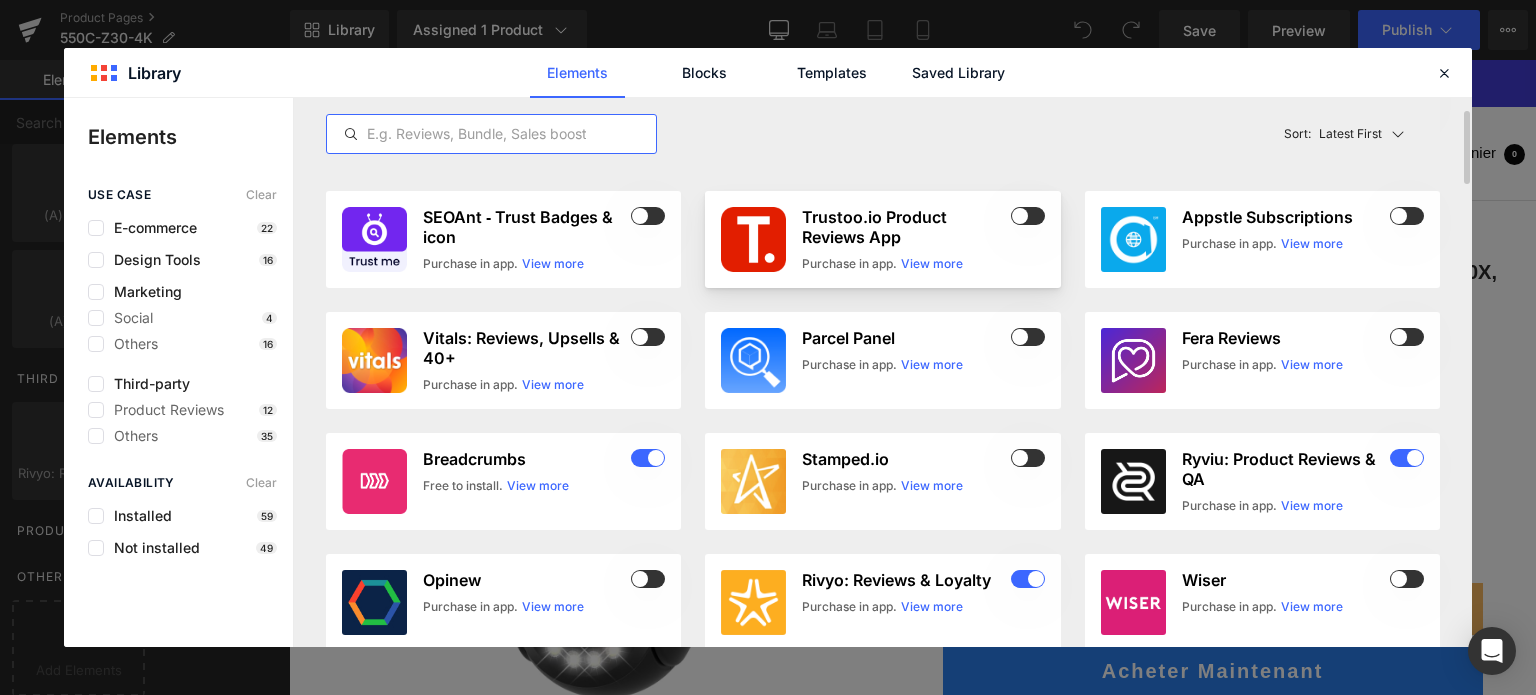 scroll, scrollTop: 200, scrollLeft: 0, axis: vertical 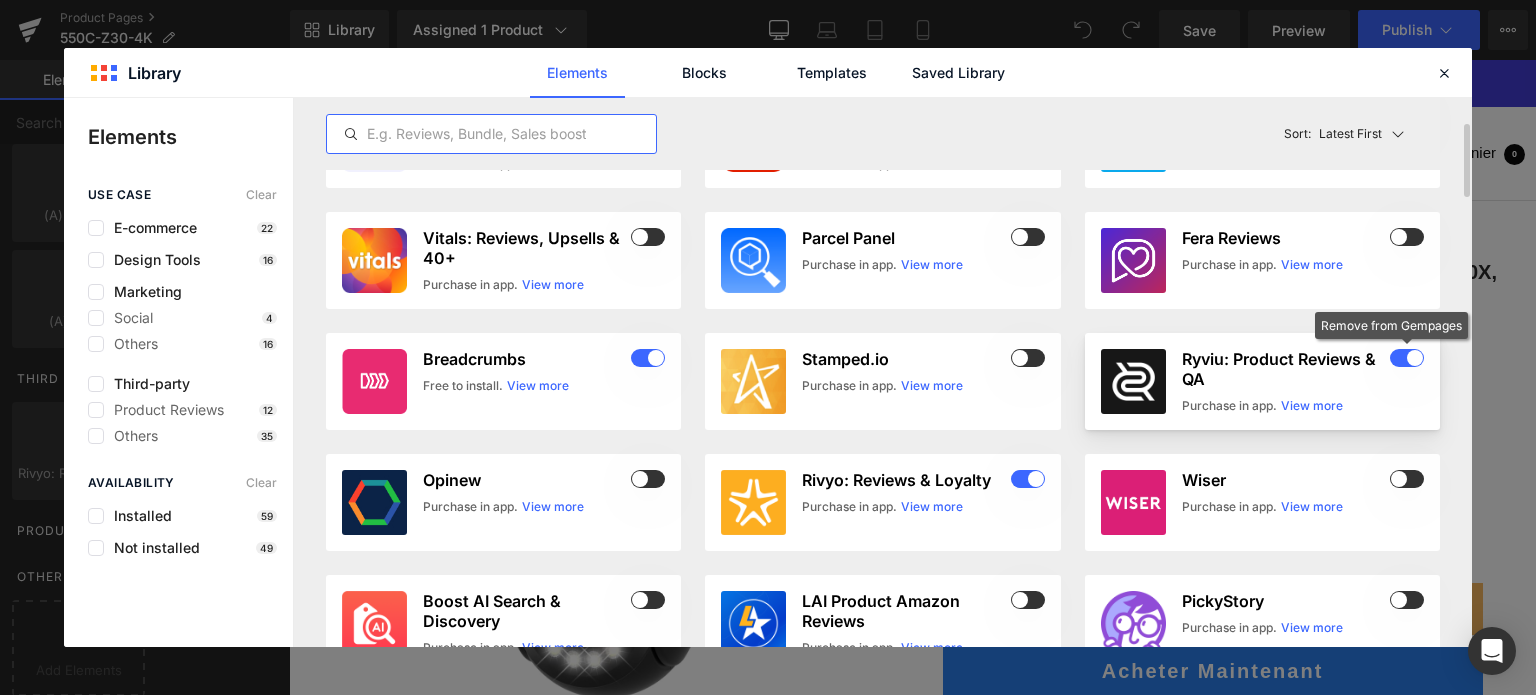 click at bounding box center [1407, 358] 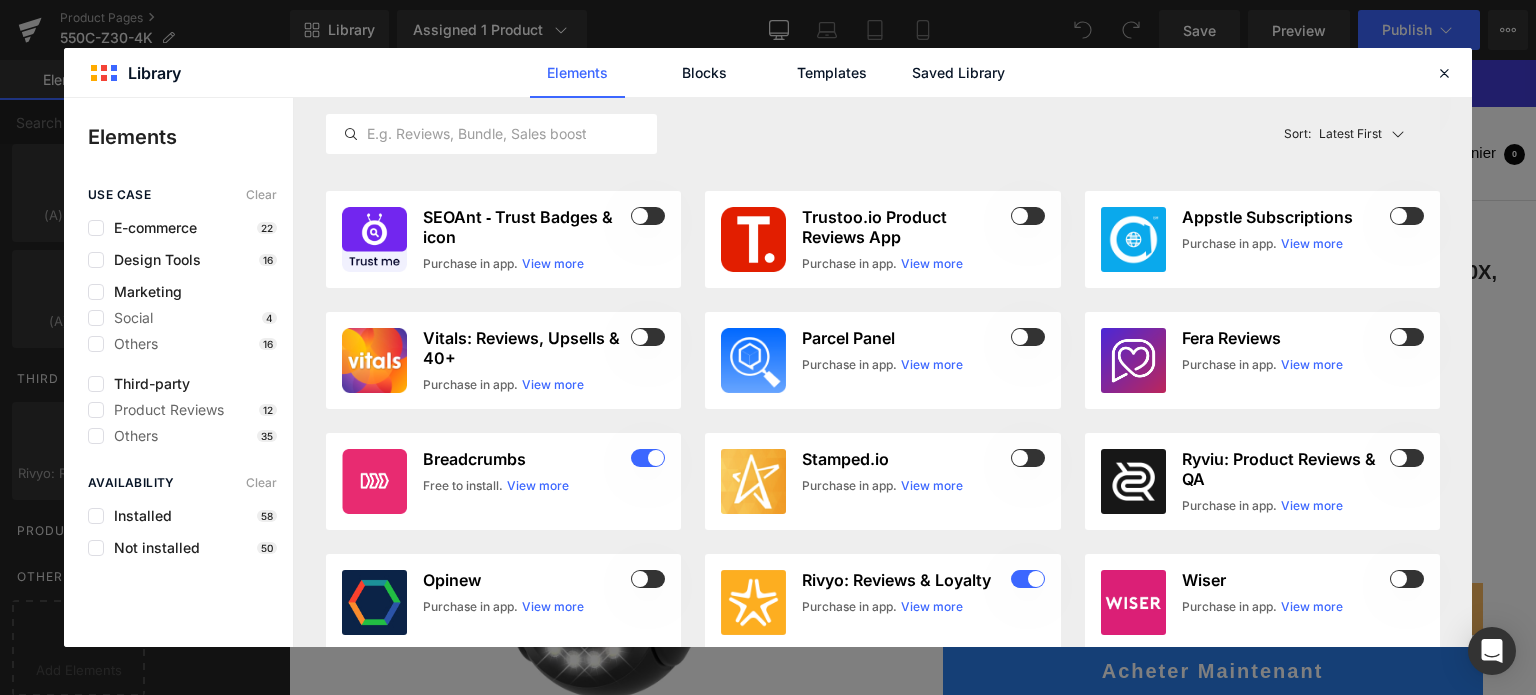scroll, scrollTop: 0, scrollLeft: 0, axis: both 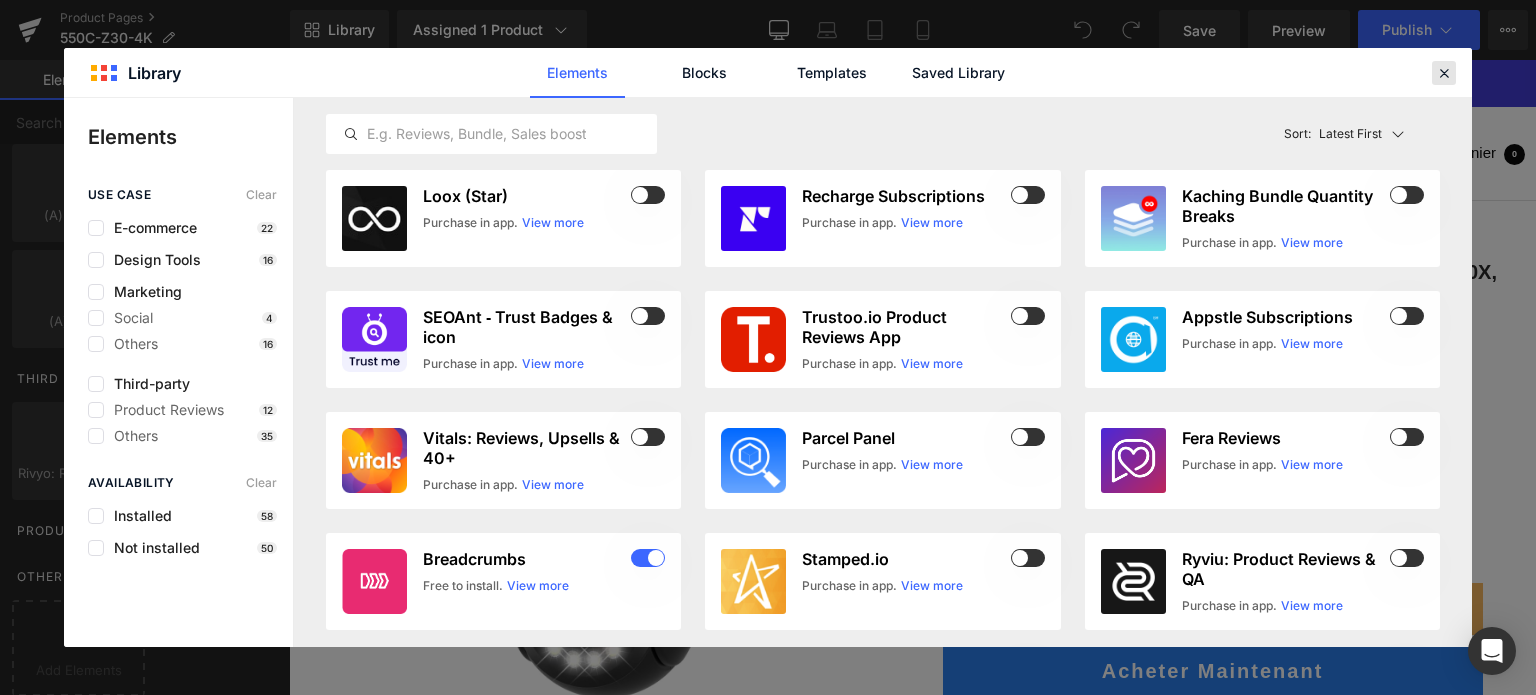 drag, startPoint x: 1436, startPoint y: 71, endPoint x: 1085, endPoint y: 45, distance: 351.96164 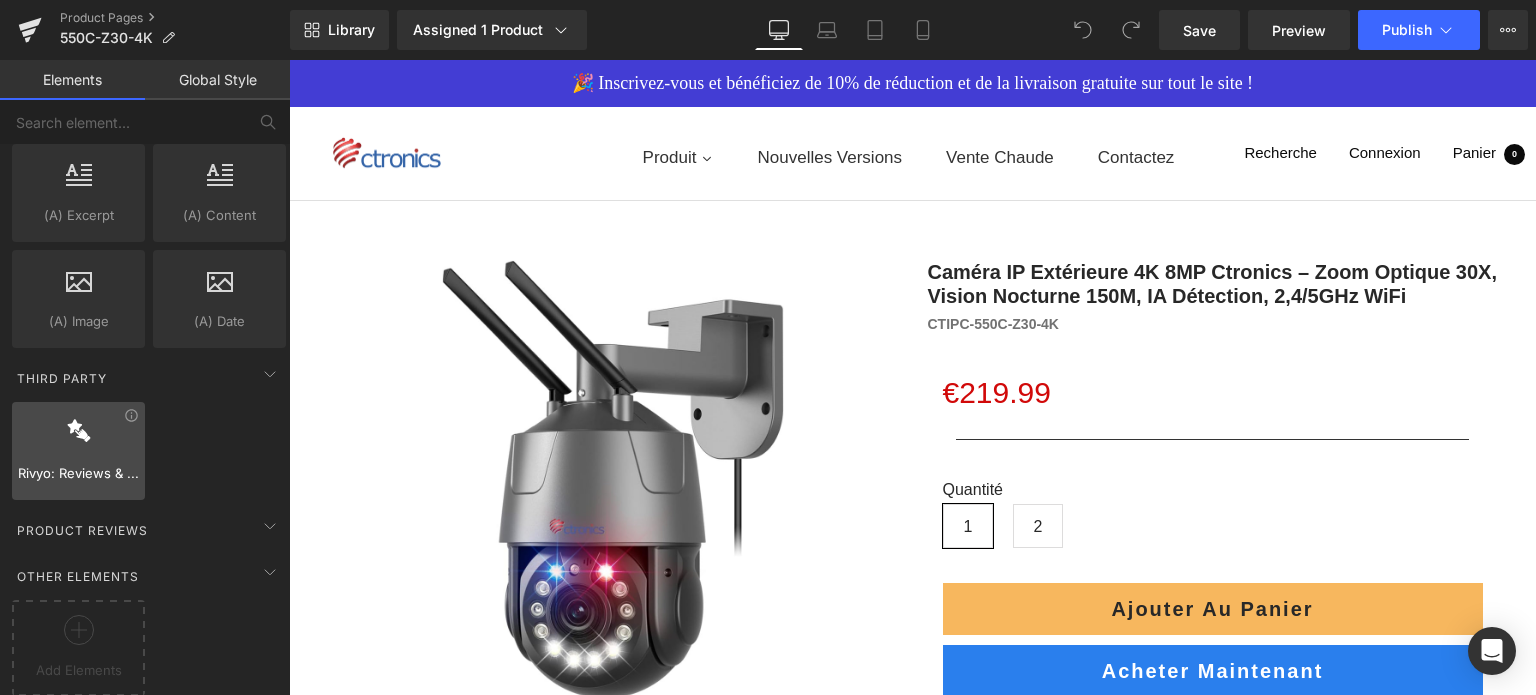 click at bounding box center [78, 440] 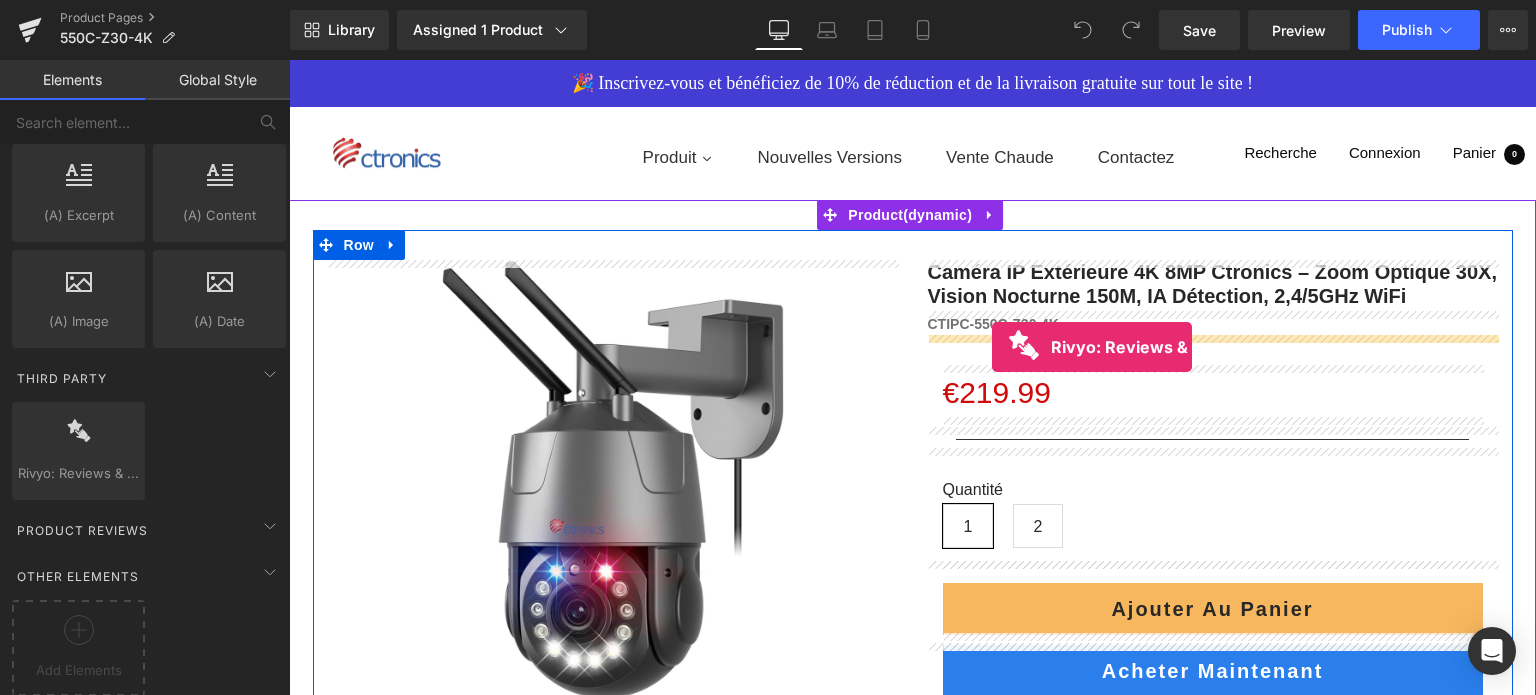 drag, startPoint x: 377, startPoint y: 511, endPoint x: 992, endPoint y: 347, distance: 636.49115 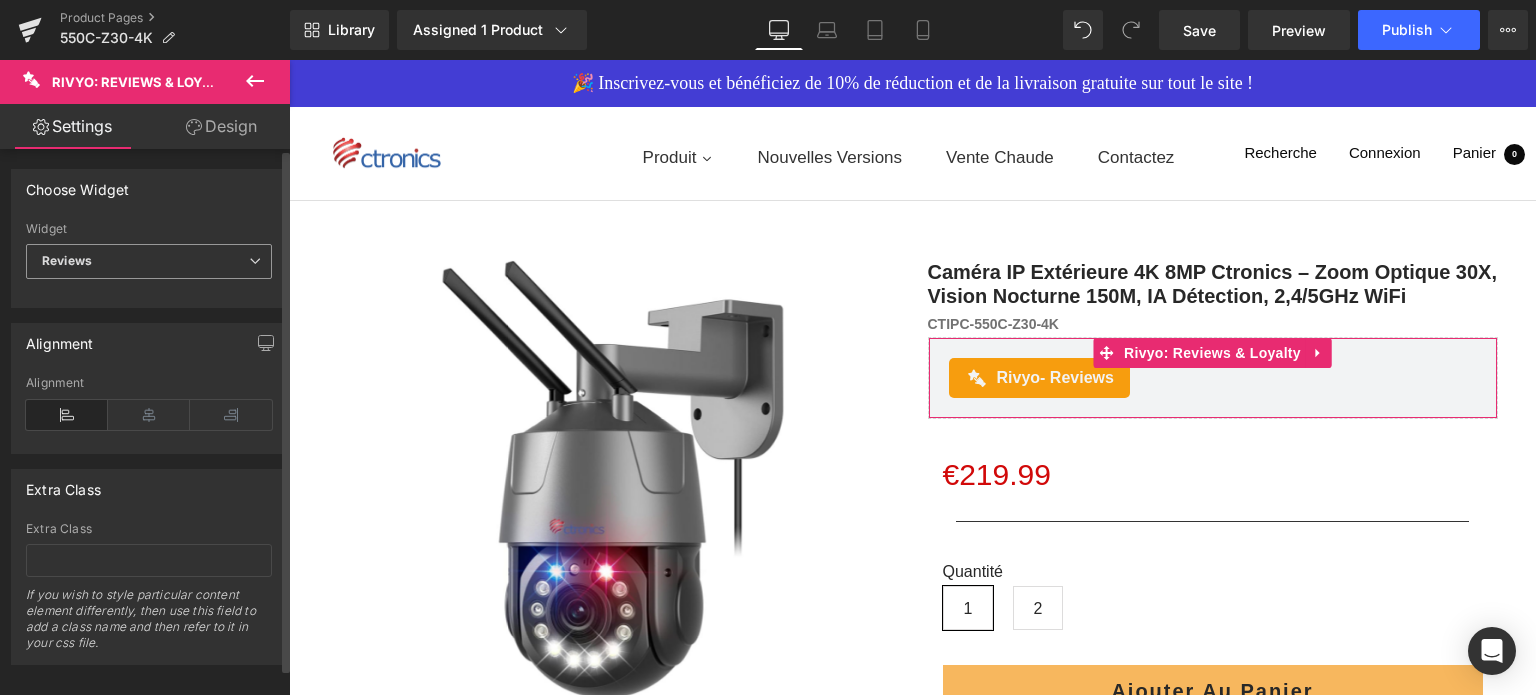 click on "Reviews" at bounding box center (149, 261) 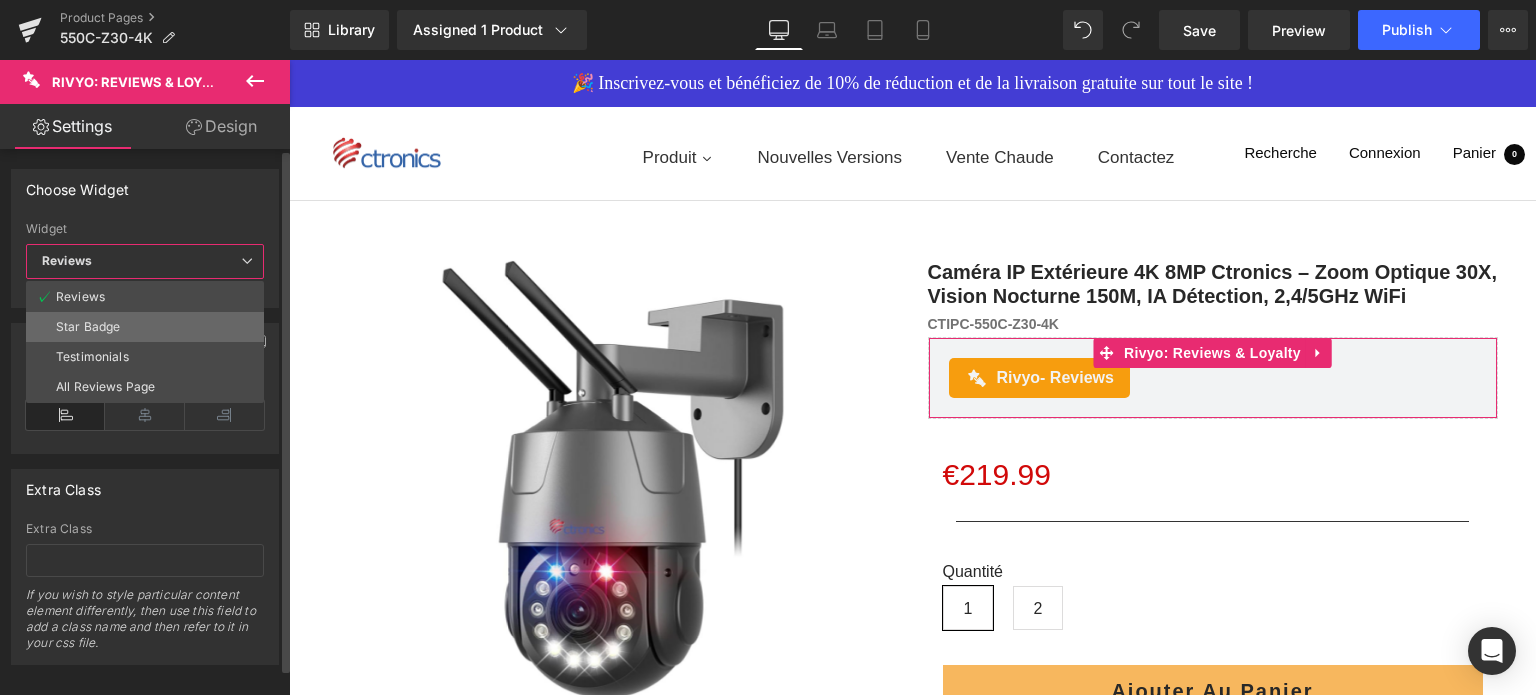 click on "Star Badge" at bounding box center (145, 327) 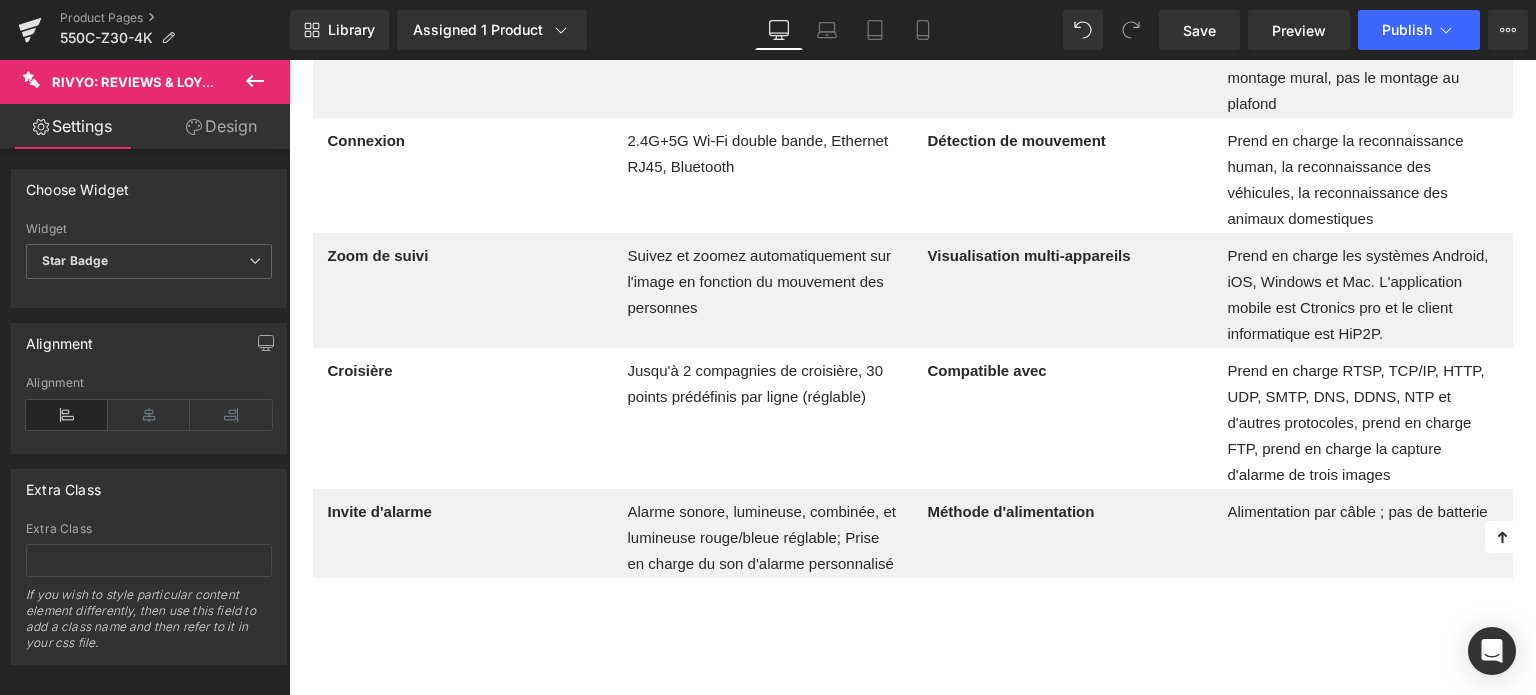 scroll, scrollTop: 9500, scrollLeft: 0, axis: vertical 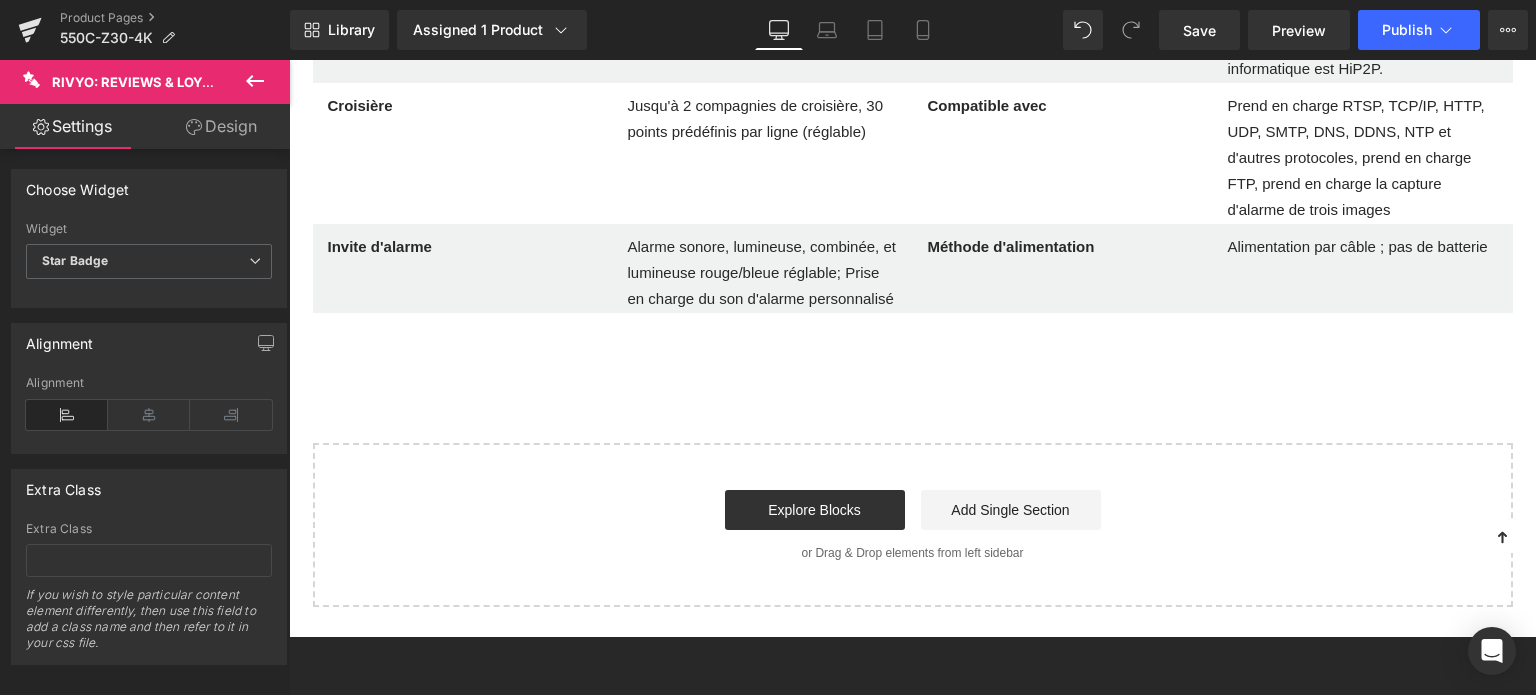 click 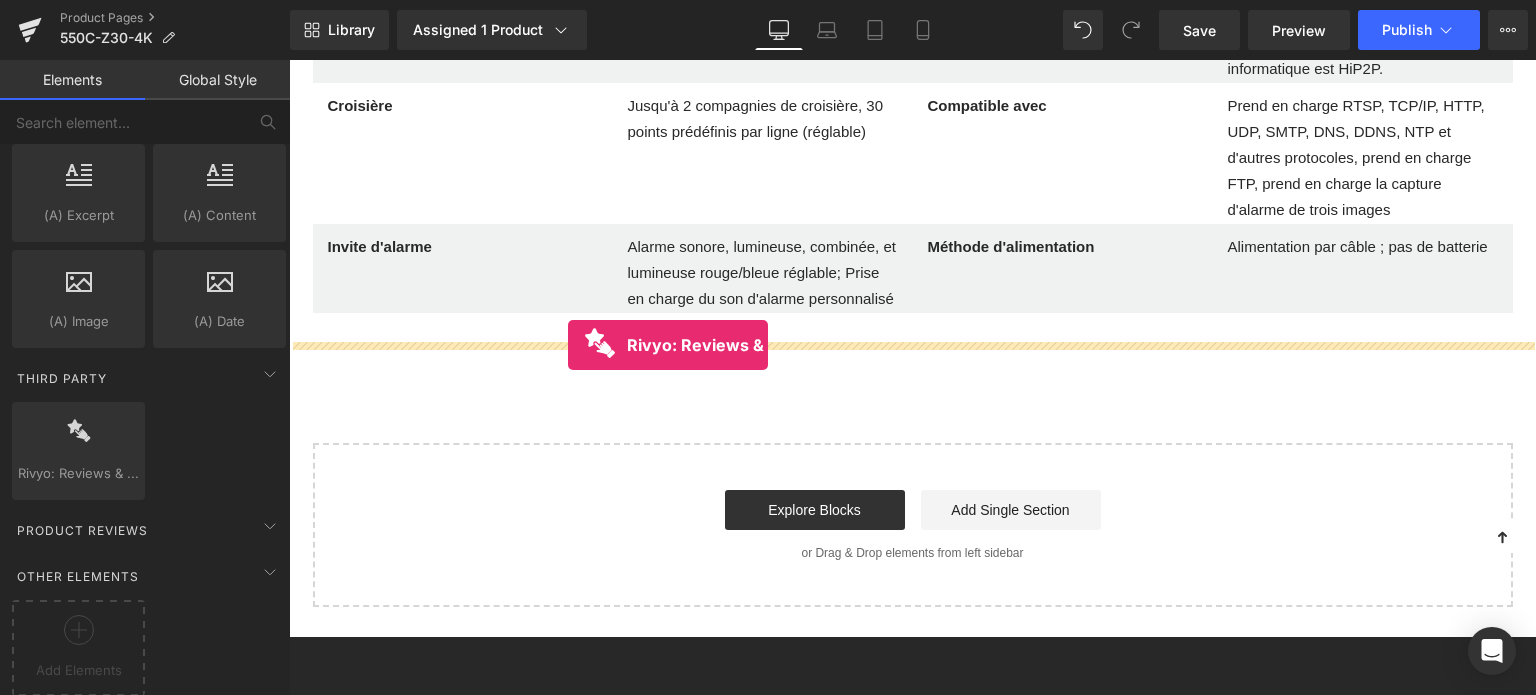 drag, startPoint x: 396, startPoint y: 488, endPoint x: 568, endPoint y: 345, distance: 223.68057 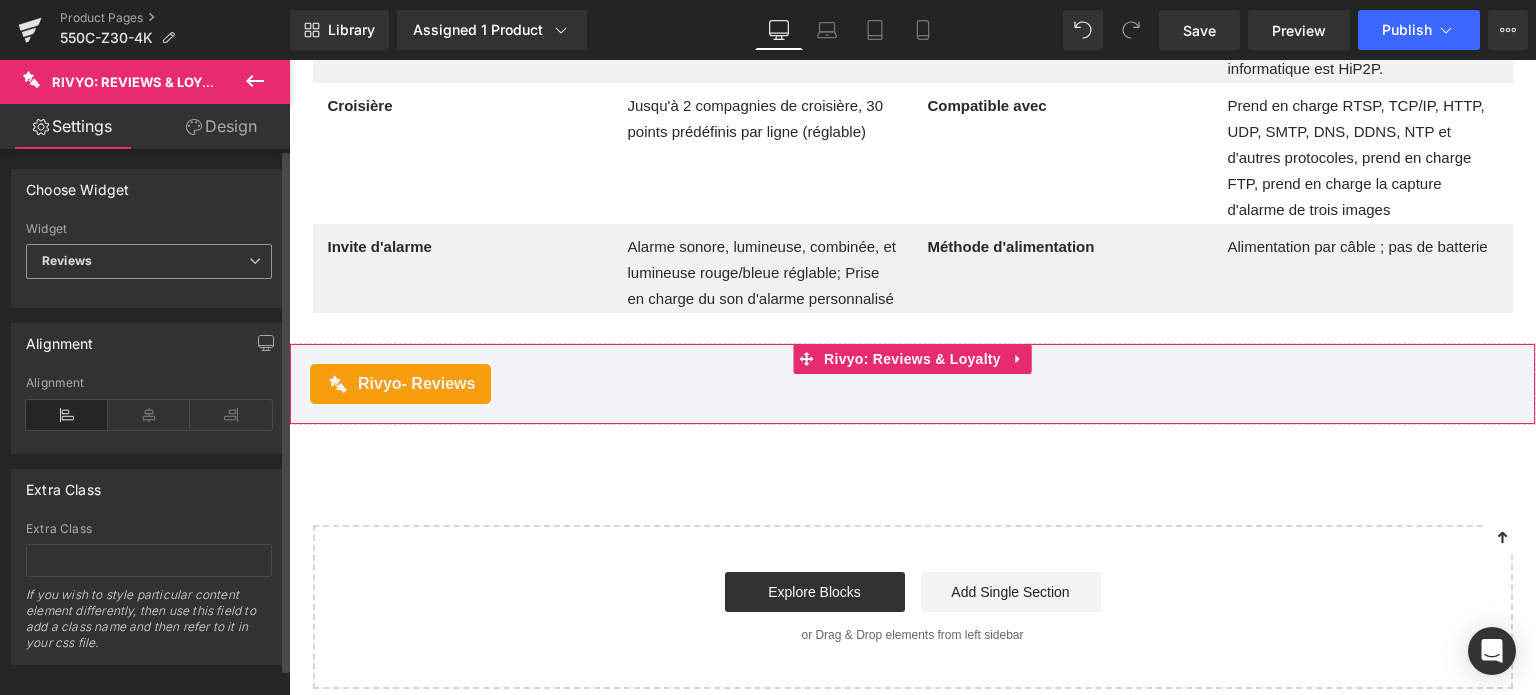 click on "Reviews" at bounding box center [149, 261] 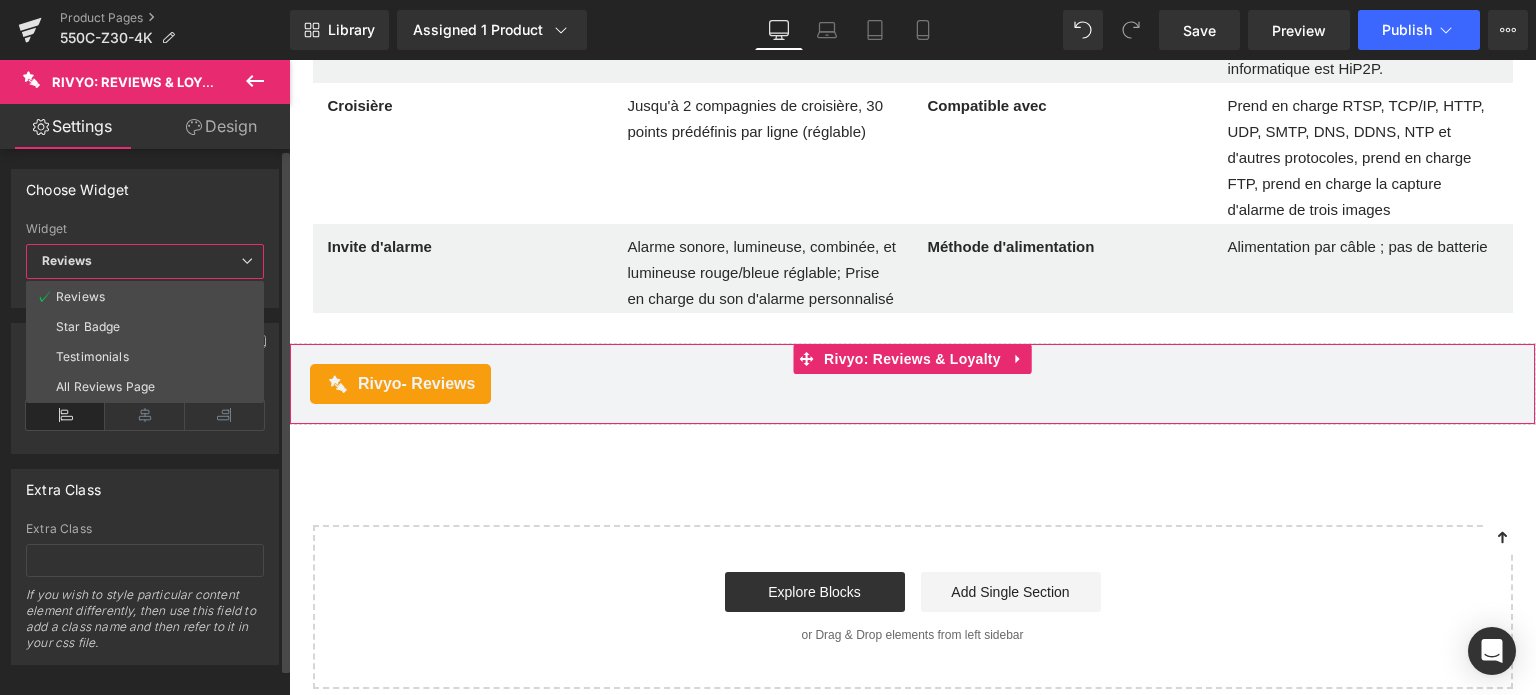 click on "Reviews" at bounding box center (145, 261) 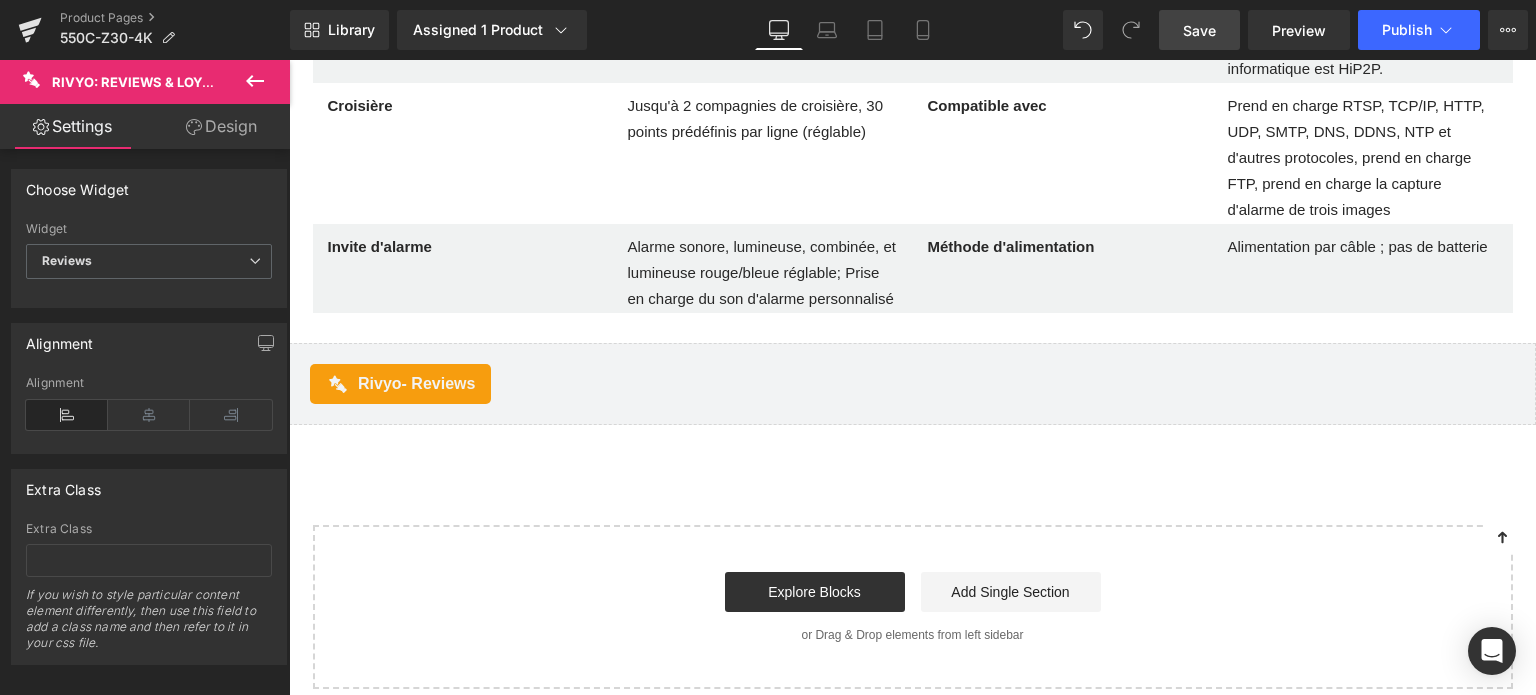 click on "Save" at bounding box center (1199, 30) 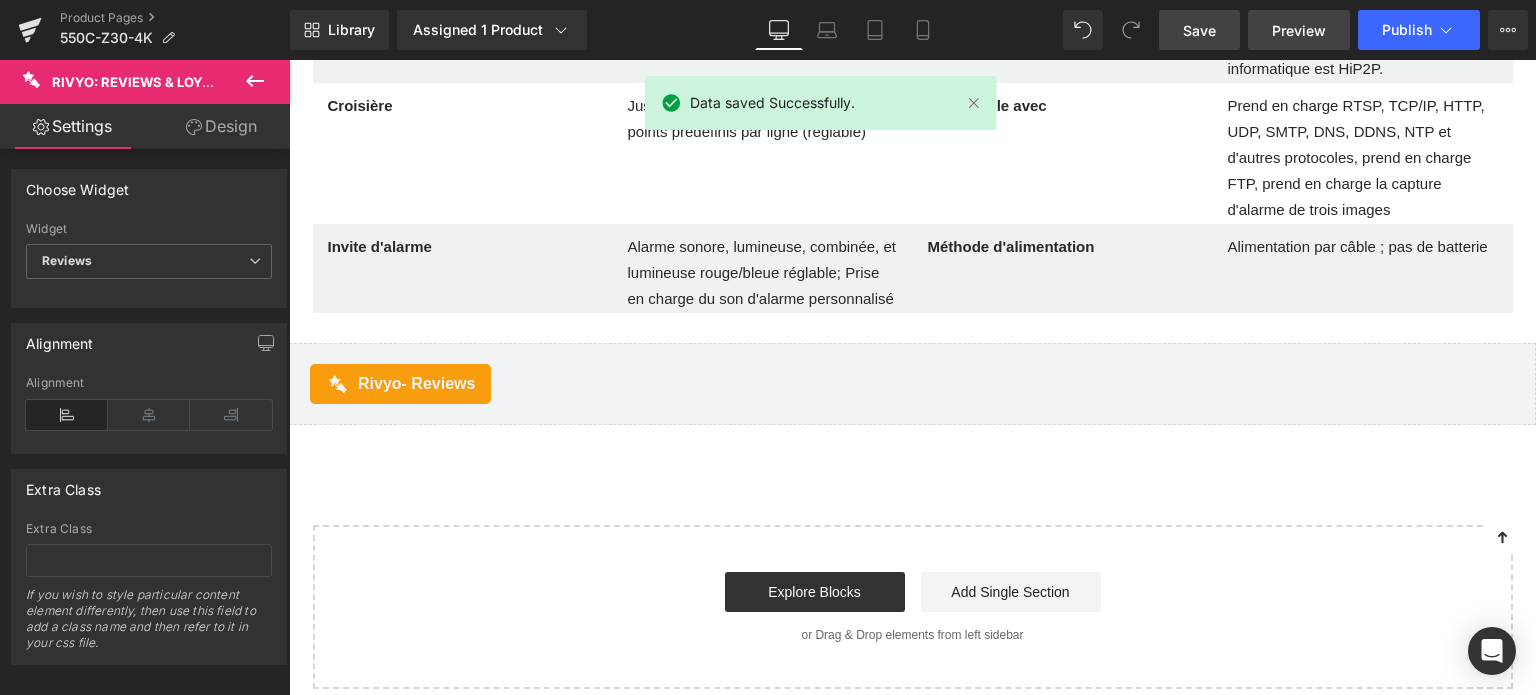 click on "Preview" at bounding box center (1299, 30) 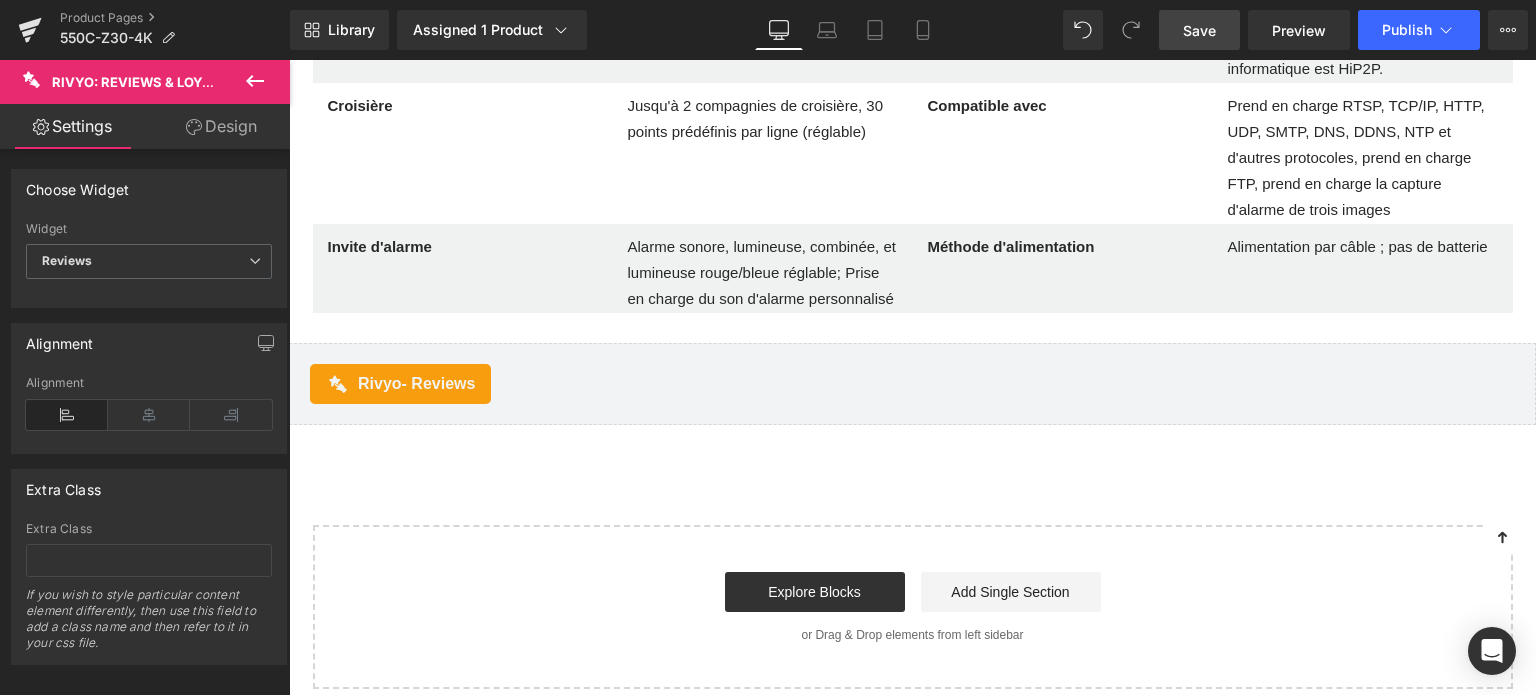 click on "Rivyo  - Reviews" at bounding box center (912, 384) 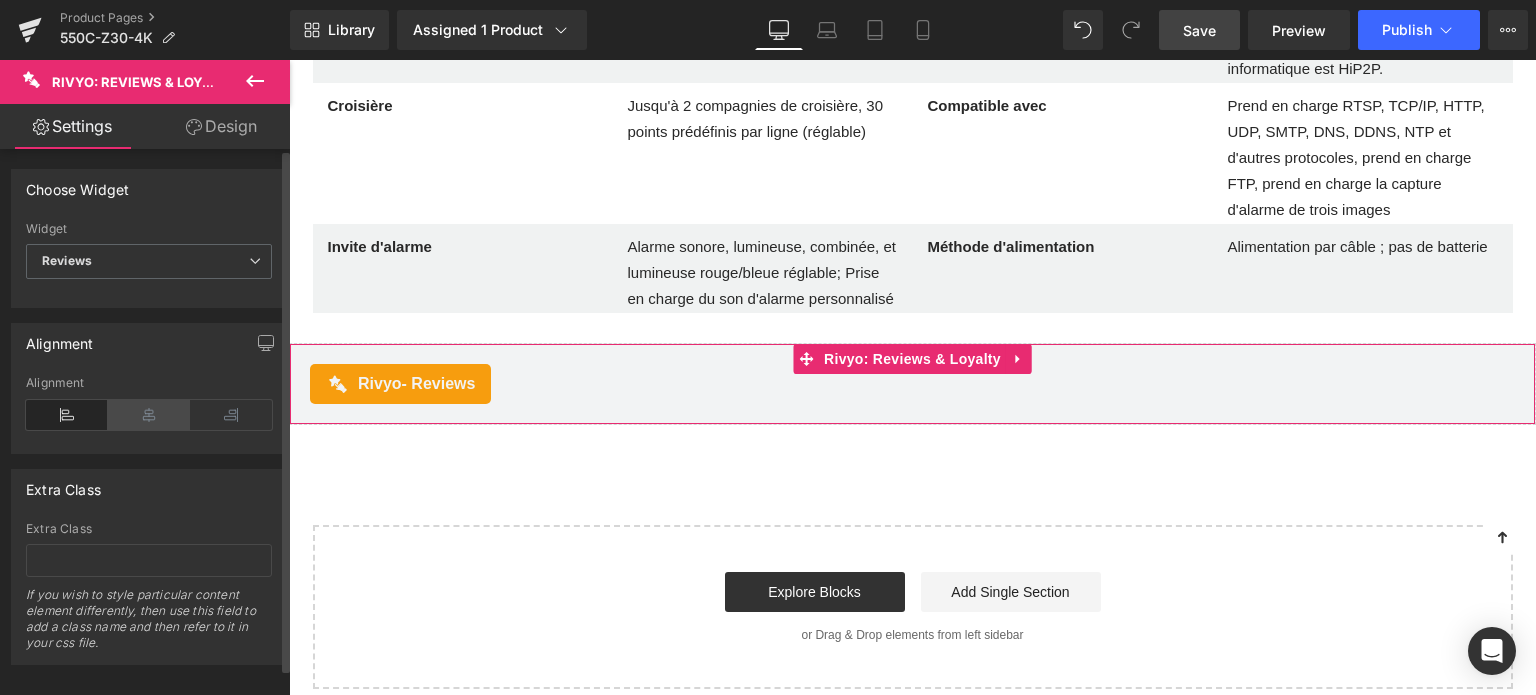 click at bounding box center (149, 415) 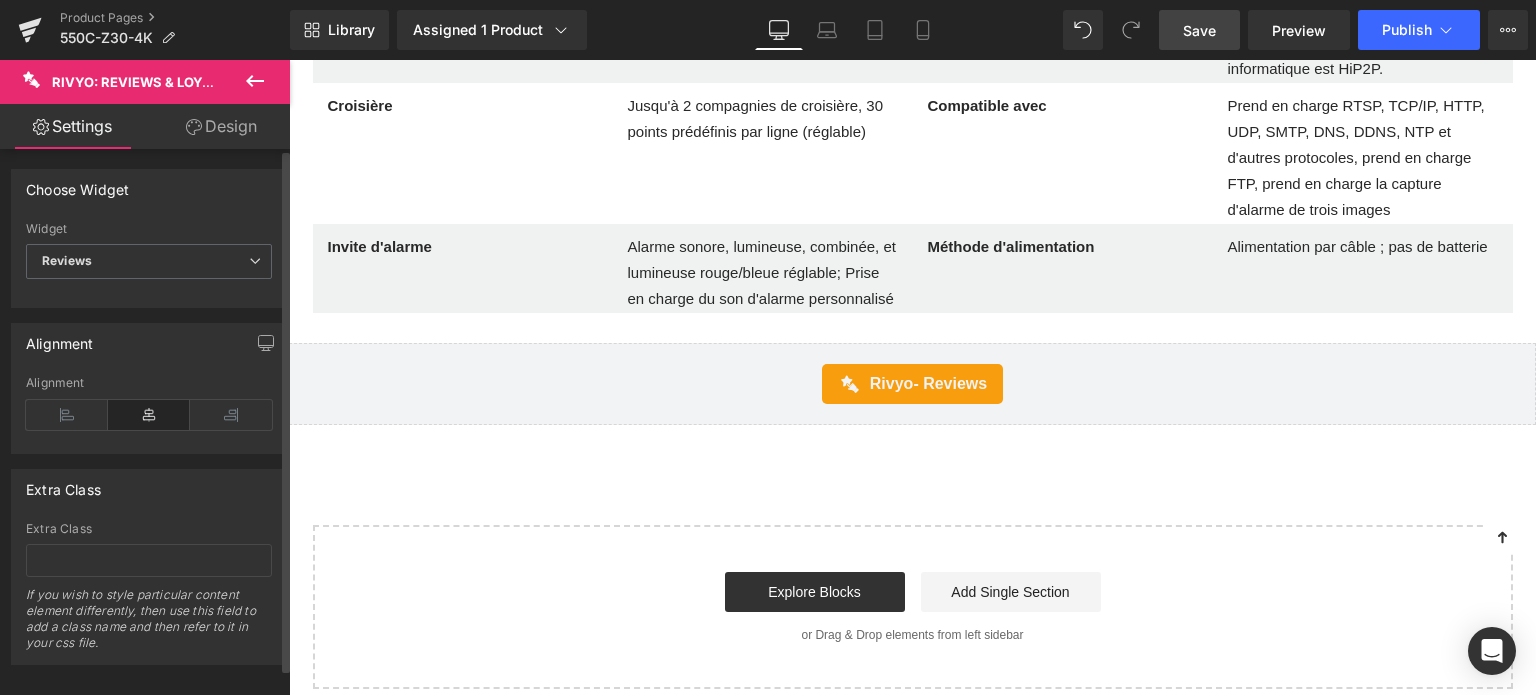 click at bounding box center (149, 415) 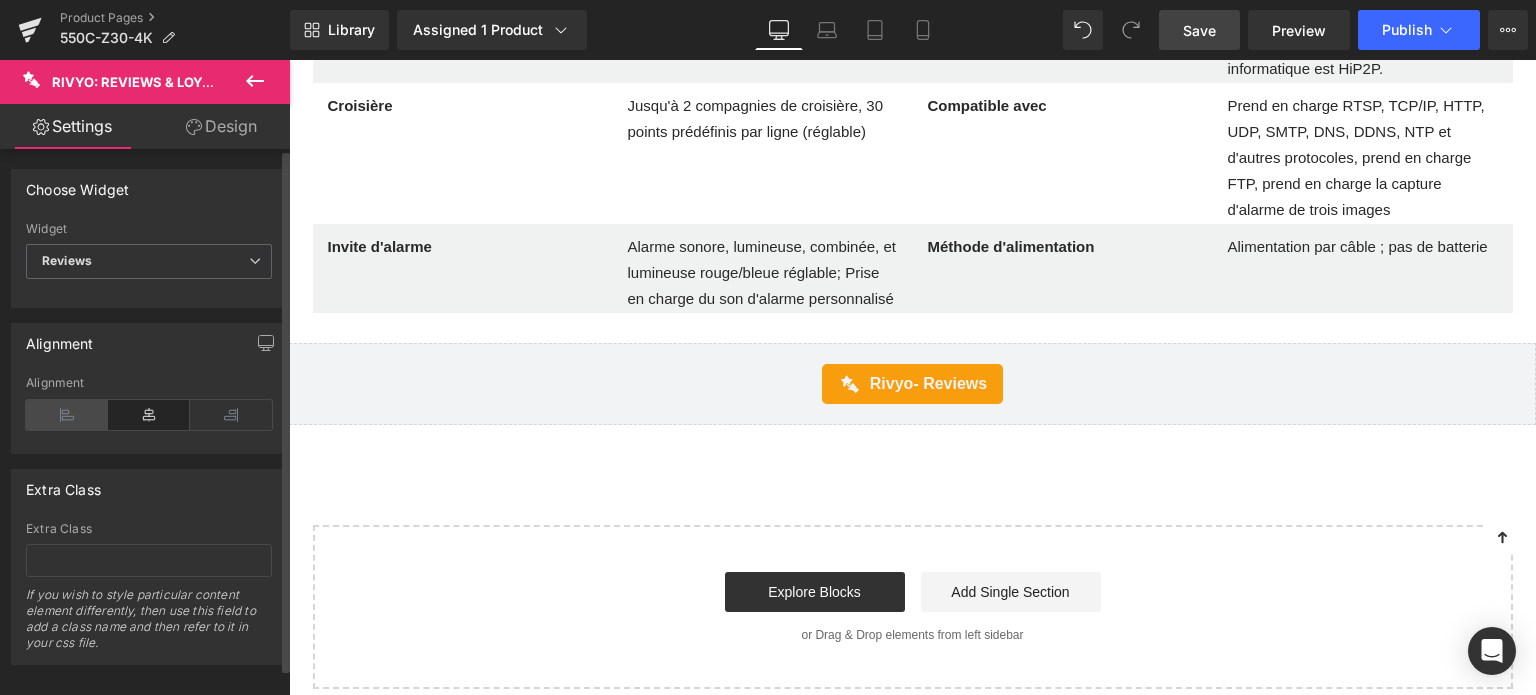 click at bounding box center [67, 415] 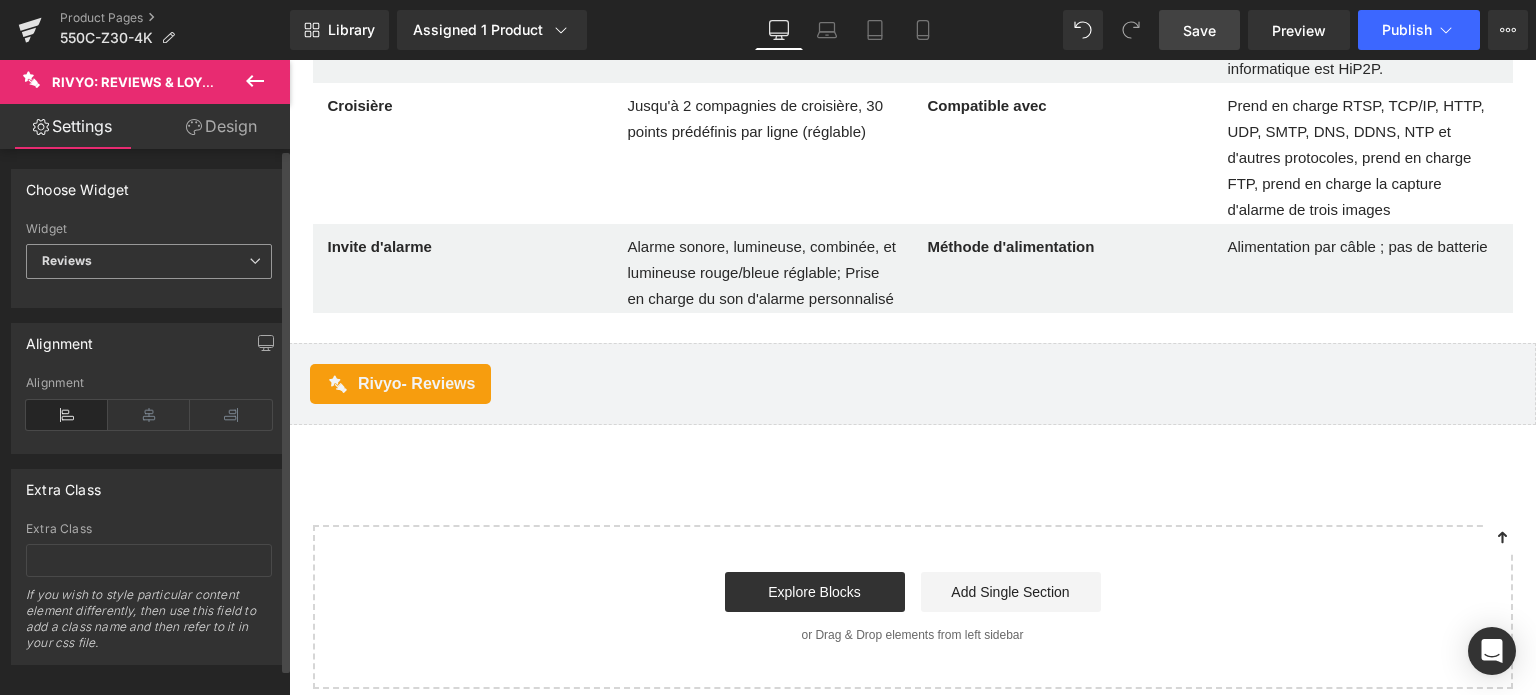 click on "Reviews" at bounding box center [149, 261] 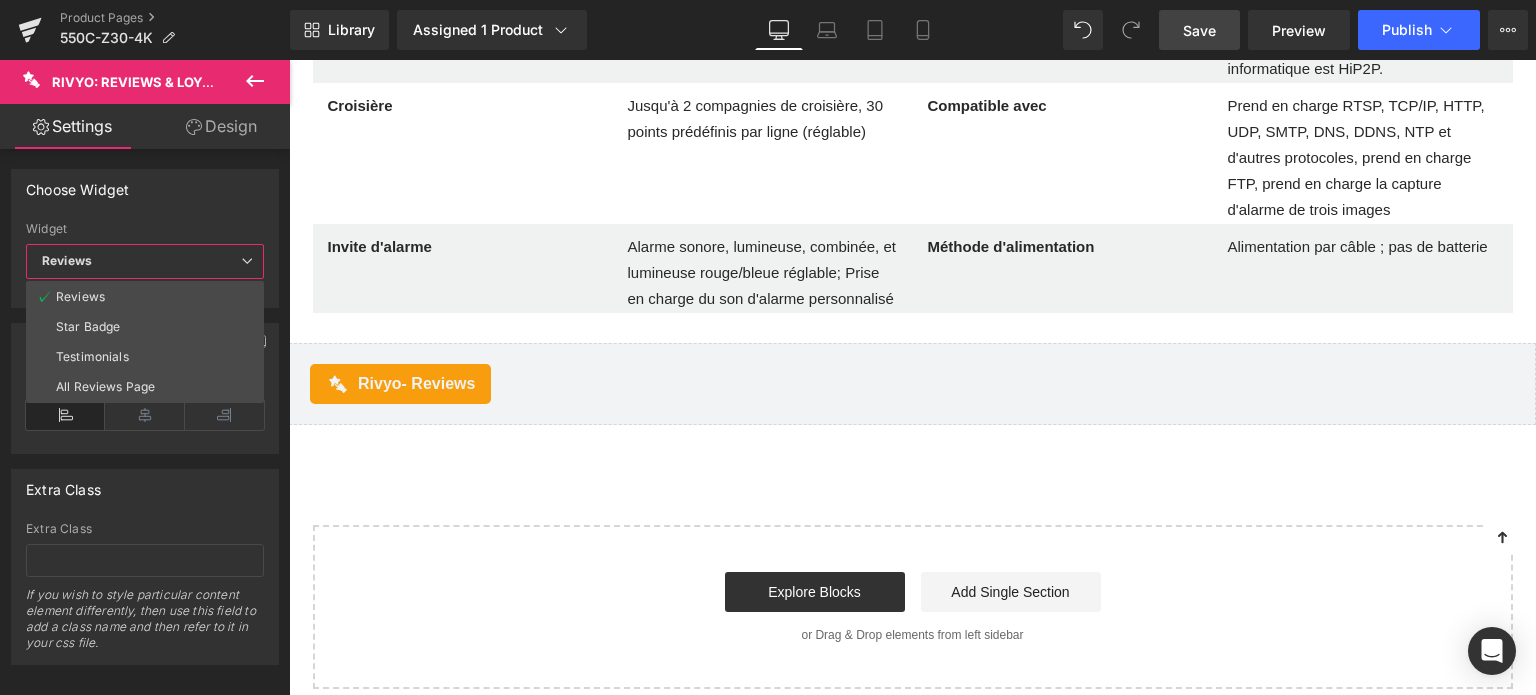 click on "Ce site utilise des cookies pour vous garantir la meilleure expérience.  Apprendre encore plus Préférences J'accepte
Gérer les préférences de consentement
Tout rejeter
Accepter tout
Nous utilisons des cookies pour optimiser les fonctionnalités du site Web, analyser les performances et vous offrir une expérience personnalisée. Certains cookies sont indispensables au bon fonctionnement et au bon fonctionnement du site. Ces cookies ne peuvent pas être désactivés. Dans cette fenêtre, vous pouvez gérer votre préférence de cookies.
Cookies strictement nécessaires
Toujours activé
Ces cookies sont essentiels pour vous permettre de vous déplacer sur le site Web et d'utiliser ses fonctionnalités, telles que l'accès aux zones sécurisées du site Web. Le site Web ne peut pas fonctionner correctement sans ces cookies.
Détails des cookies
Nom secure_customer_sig Fournisseur Shopify / But" at bounding box center (912, -4107) 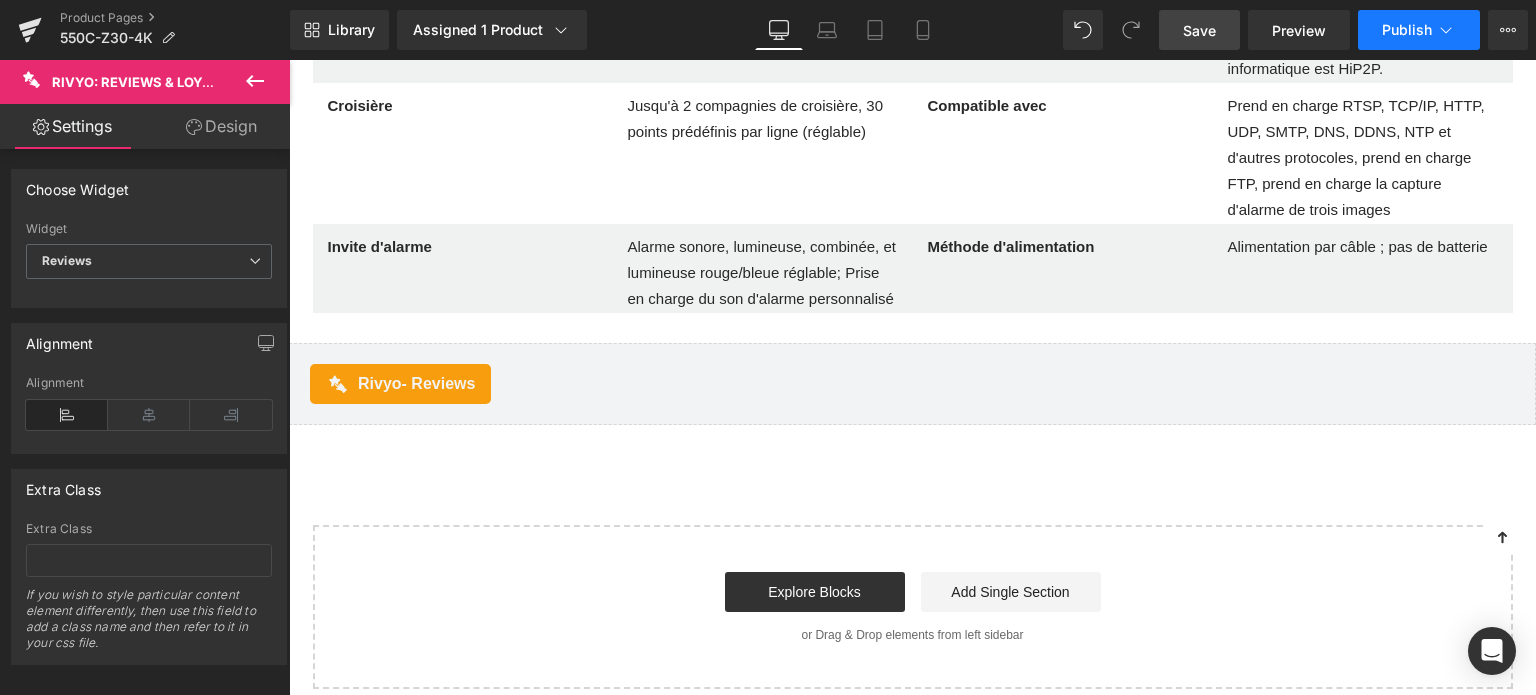click on "Publish" at bounding box center (1419, 30) 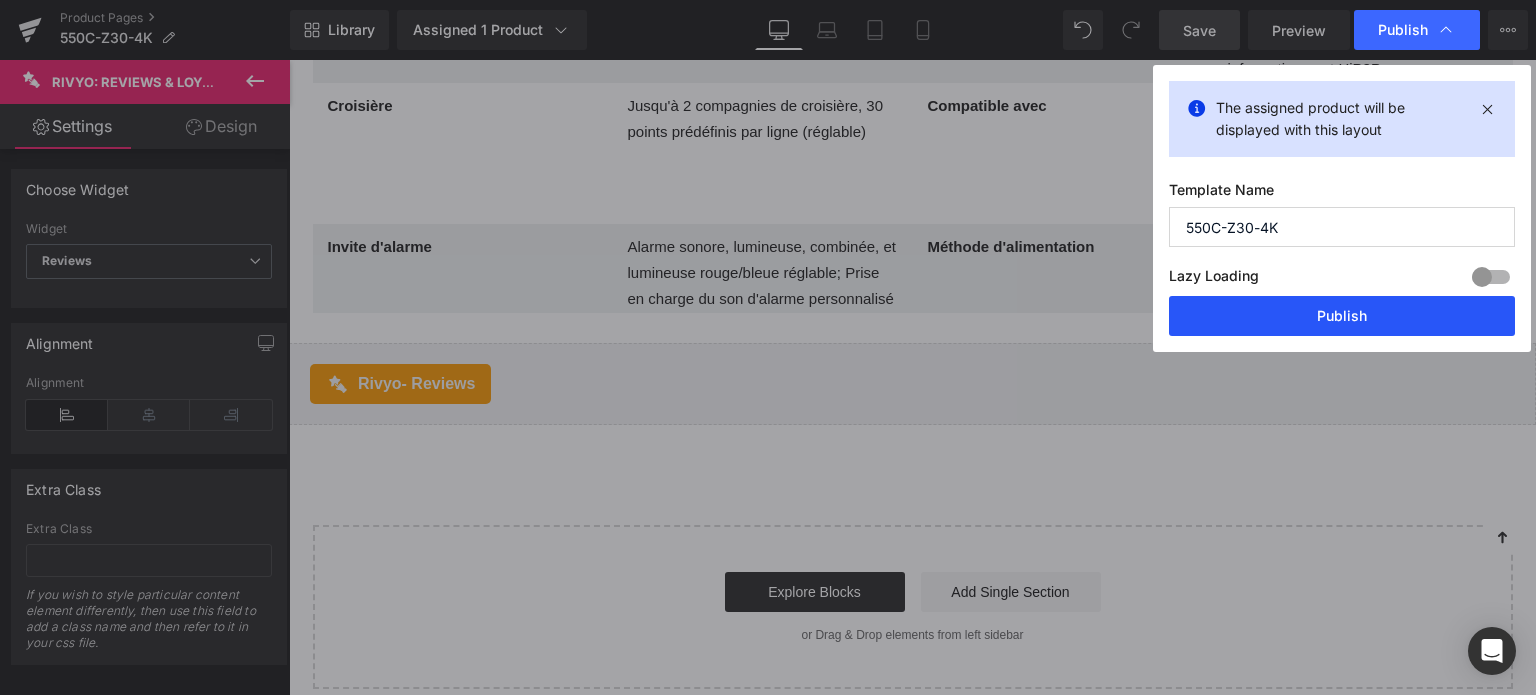 drag, startPoint x: 1342, startPoint y: 319, endPoint x: 582, endPoint y: 115, distance: 786.9028 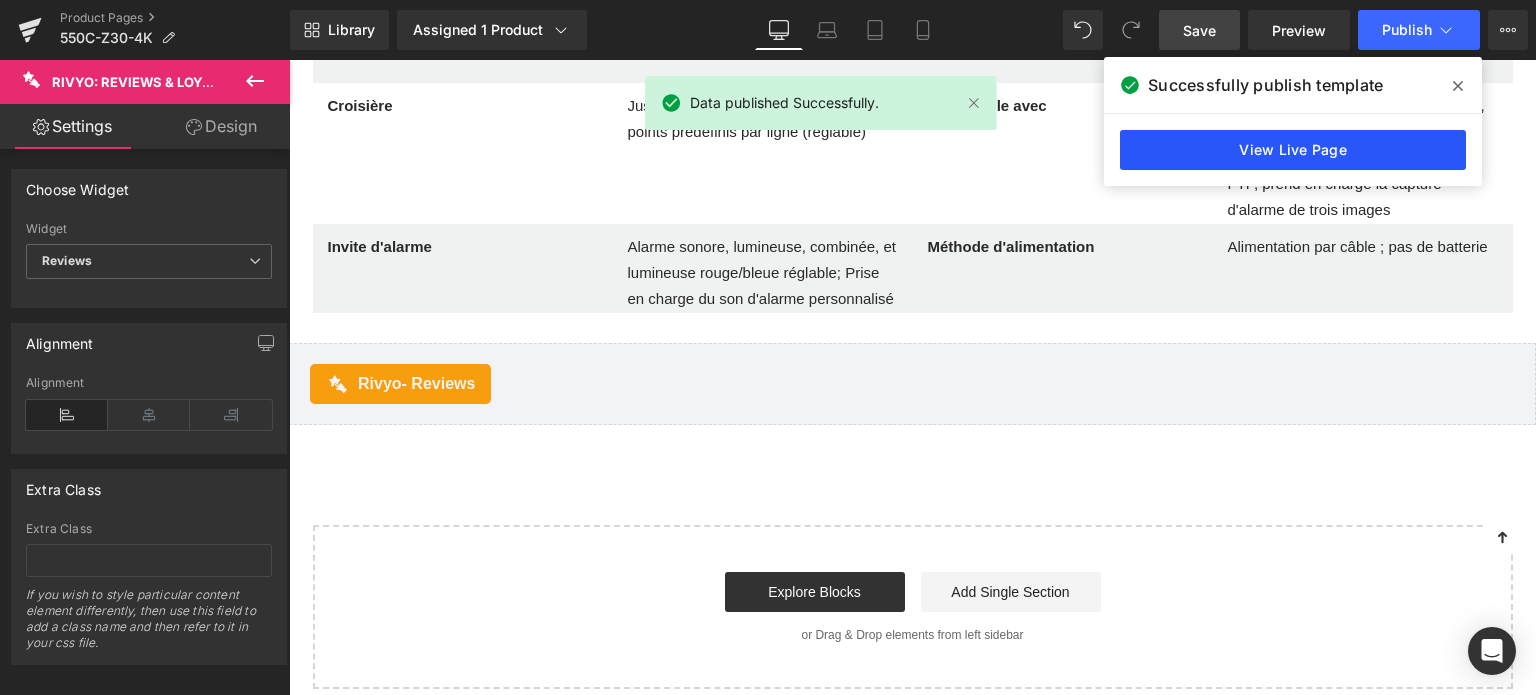 click on "View Live Page" at bounding box center (1293, 150) 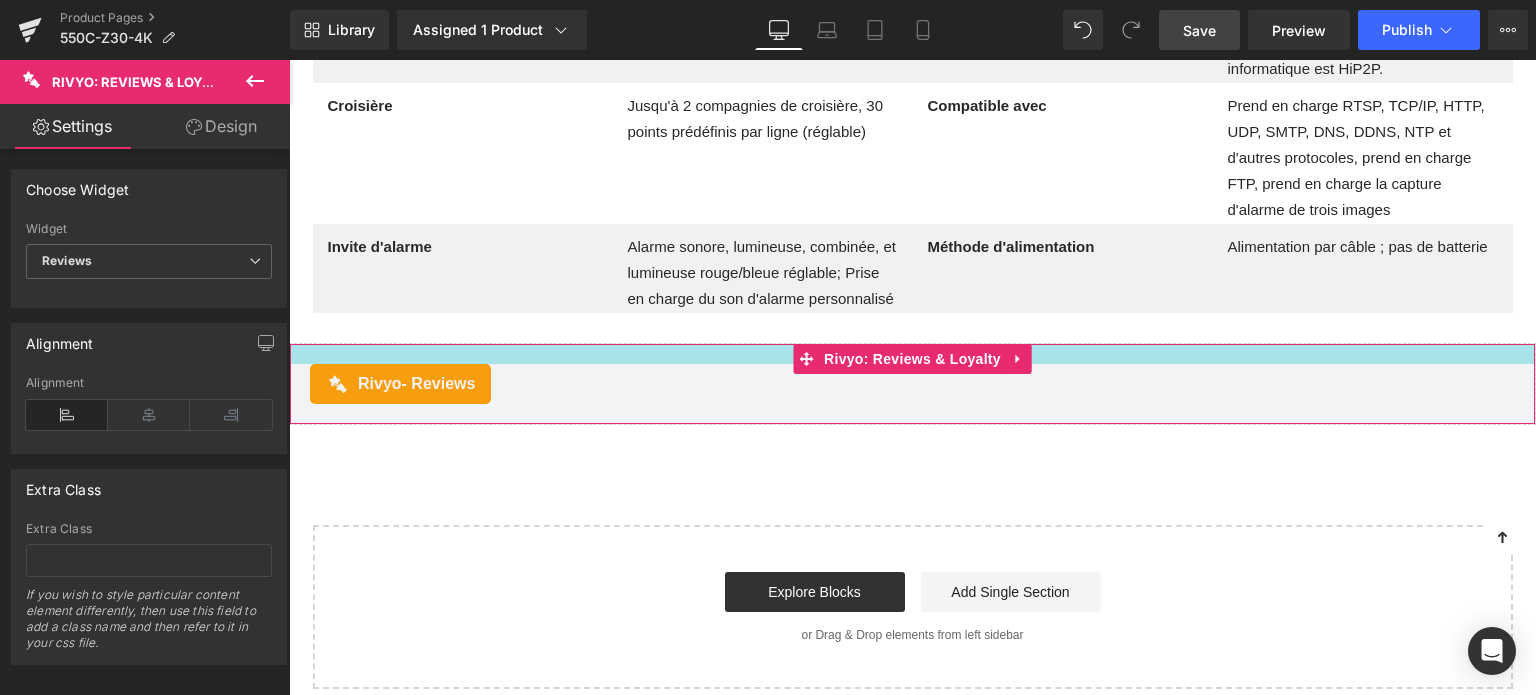 click at bounding box center (912, 354) 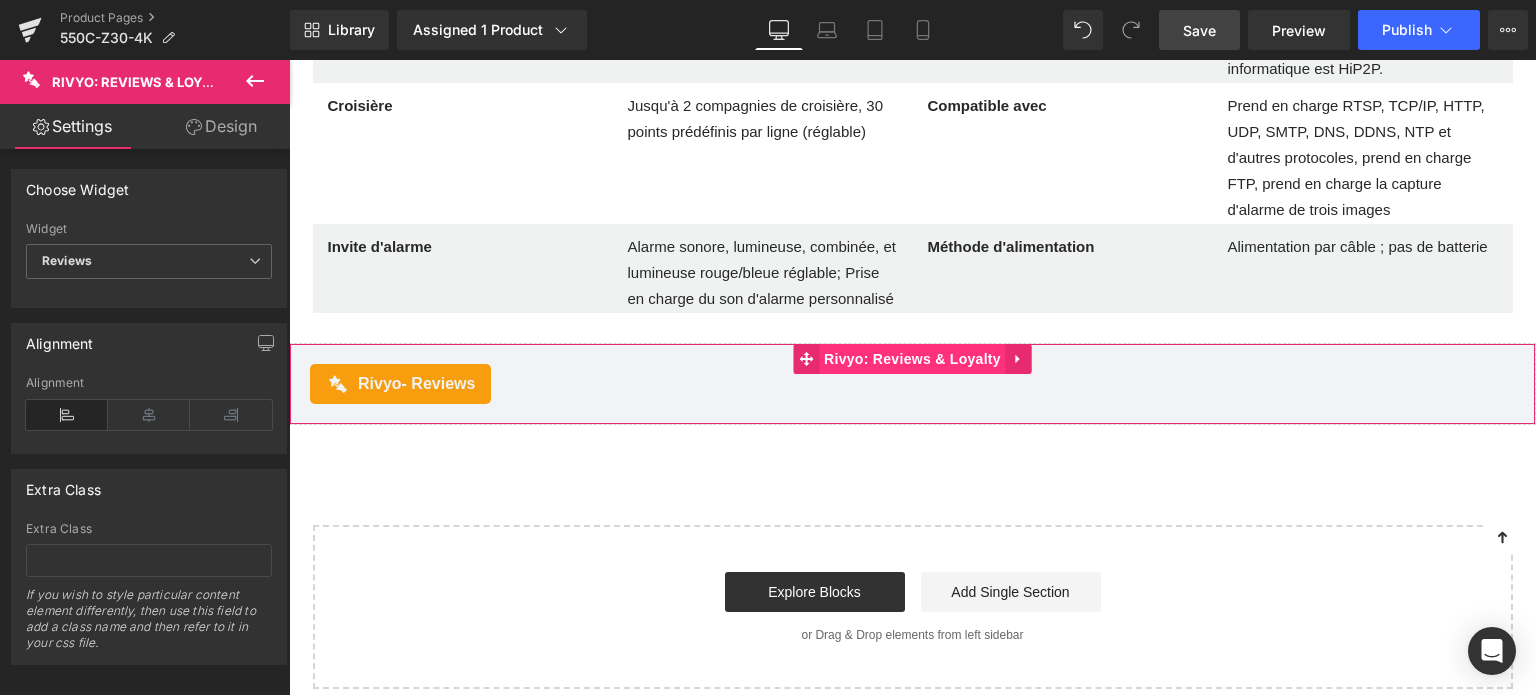 click on "Rivyo: Reviews & Loyalty" at bounding box center [912, 359] 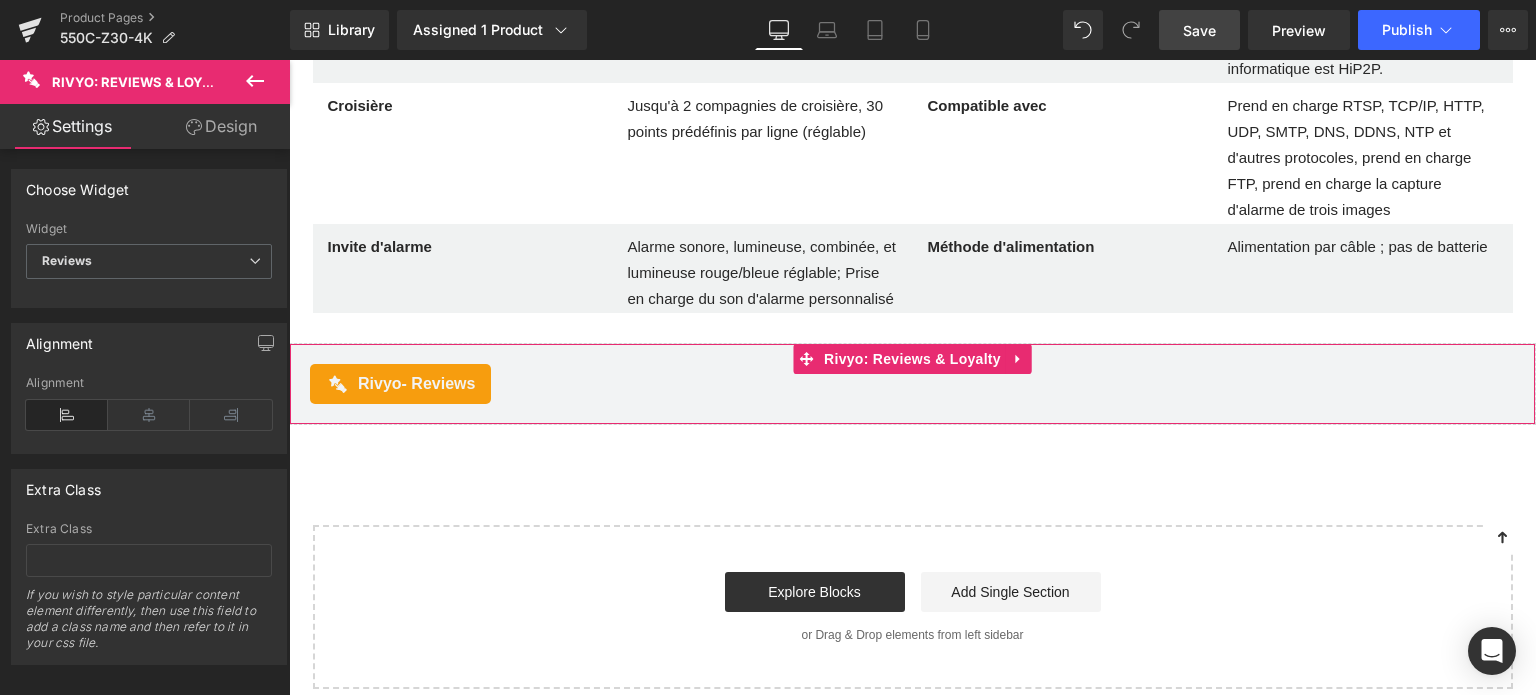 click on "Design" at bounding box center [221, 126] 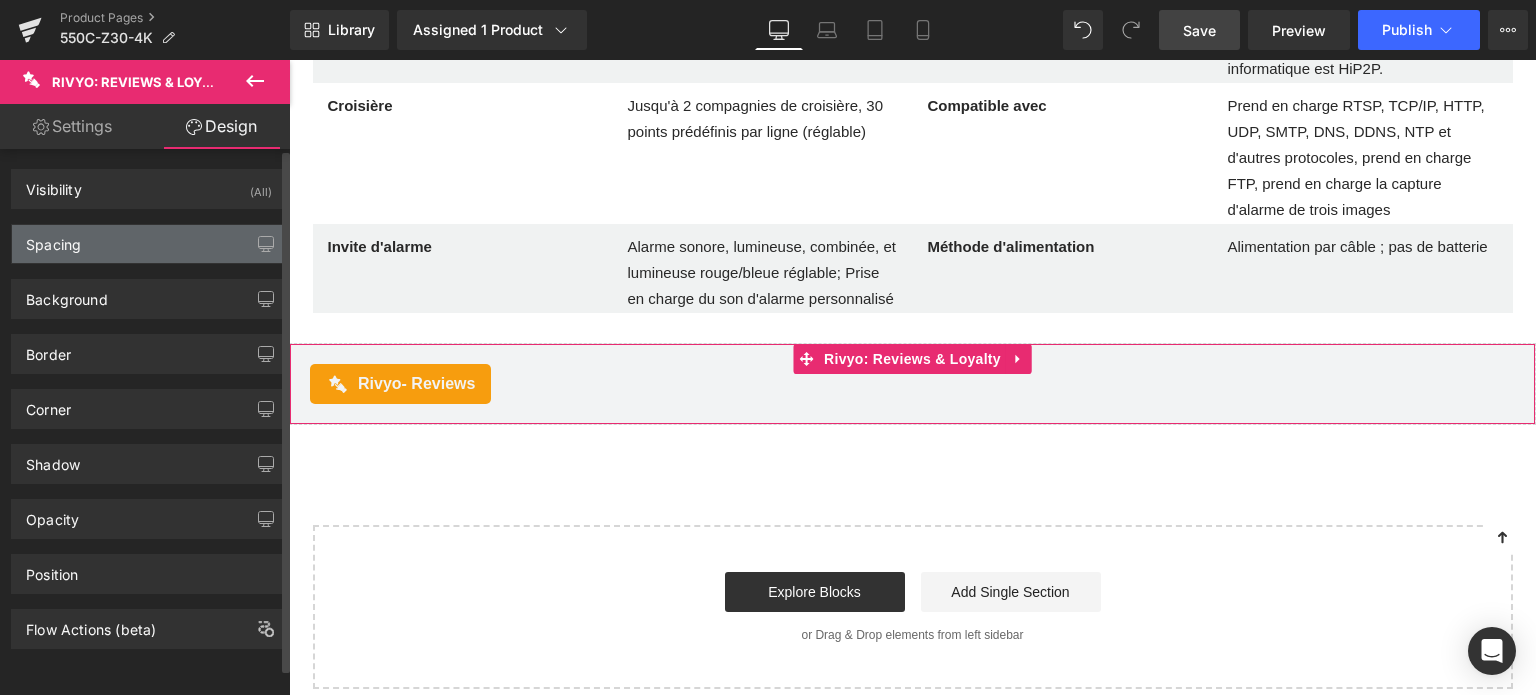 type on "0" 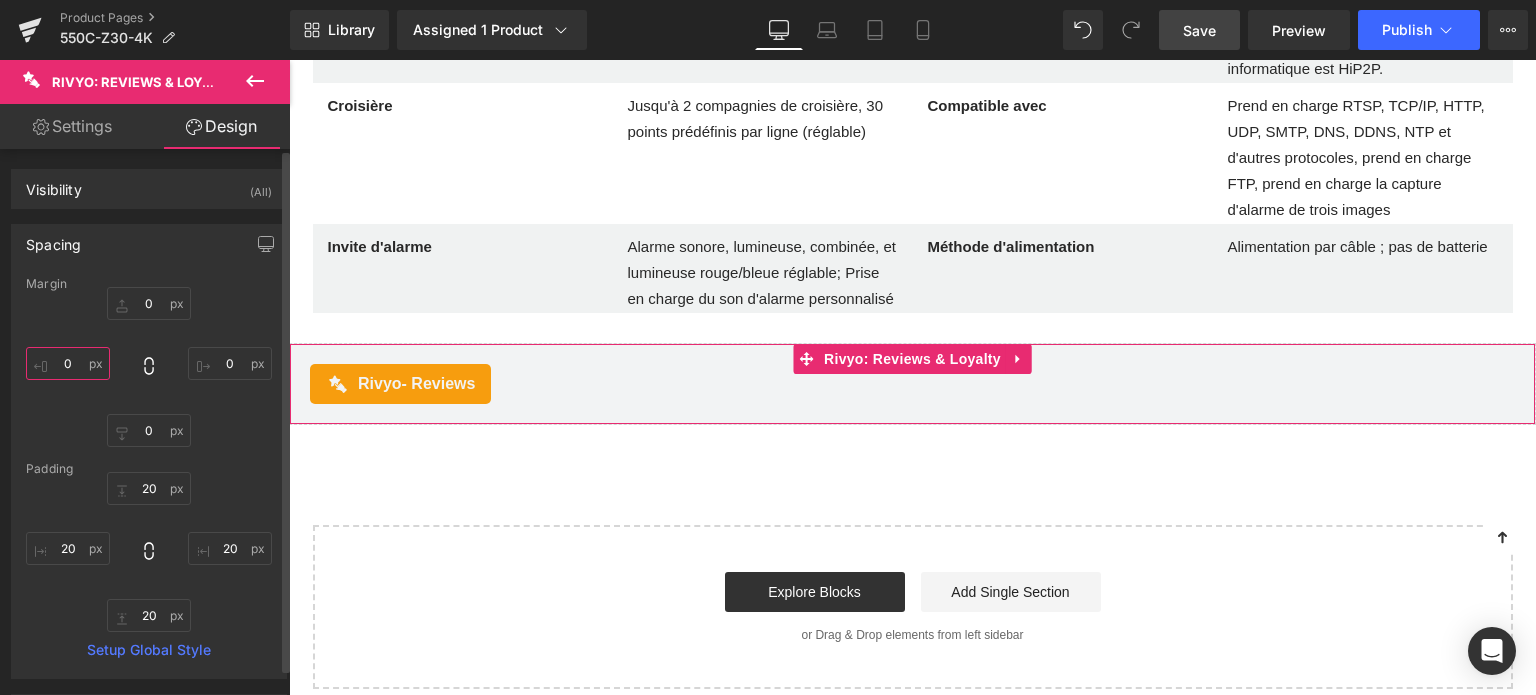 click on "0" at bounding box center [68, 363] 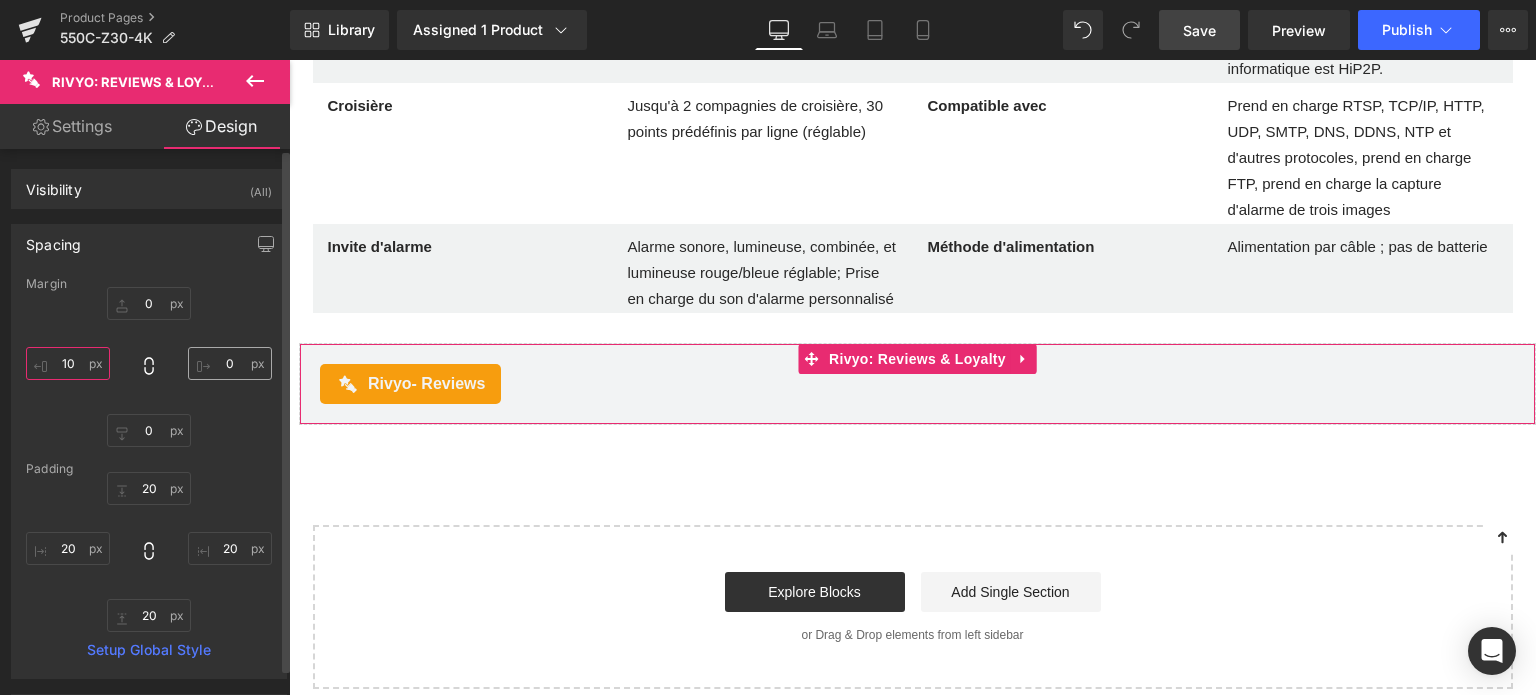 type on "10" 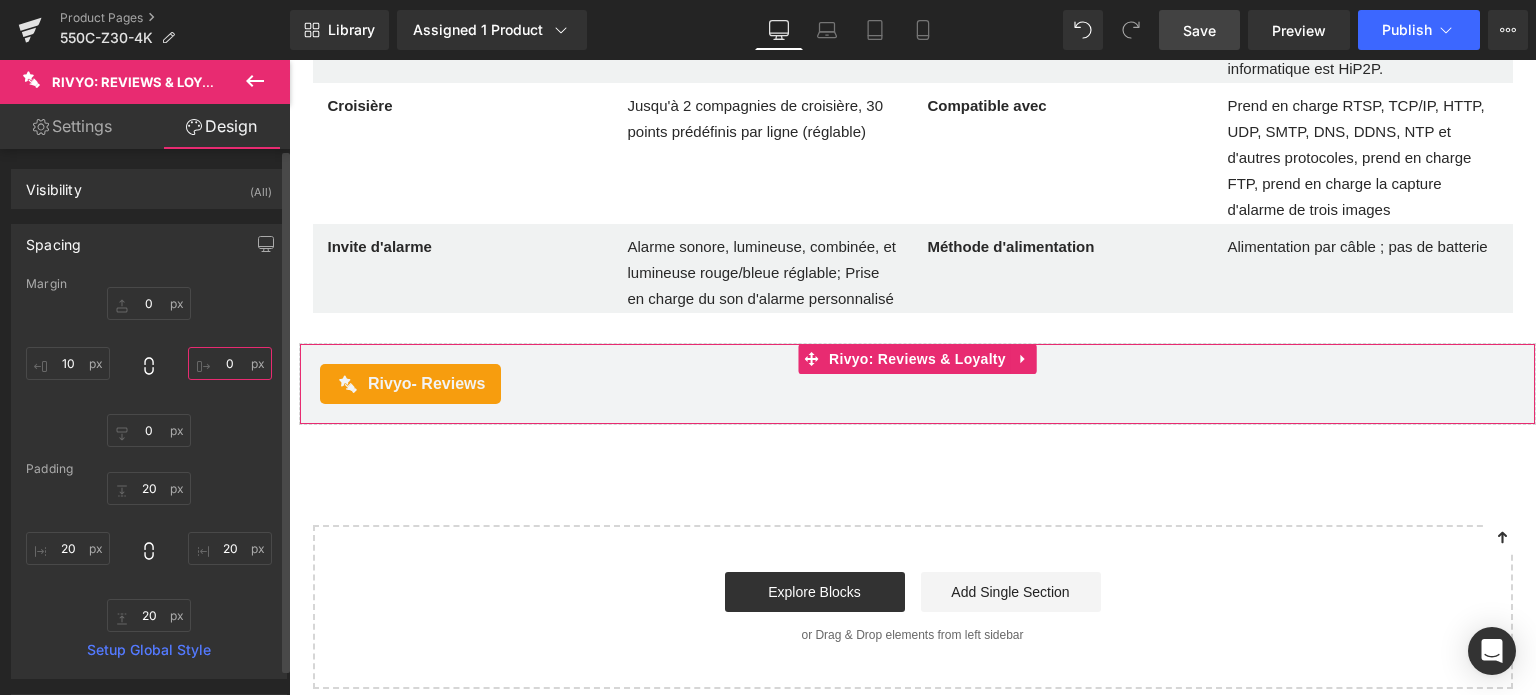click on "0" at bounding box center (230, 363) 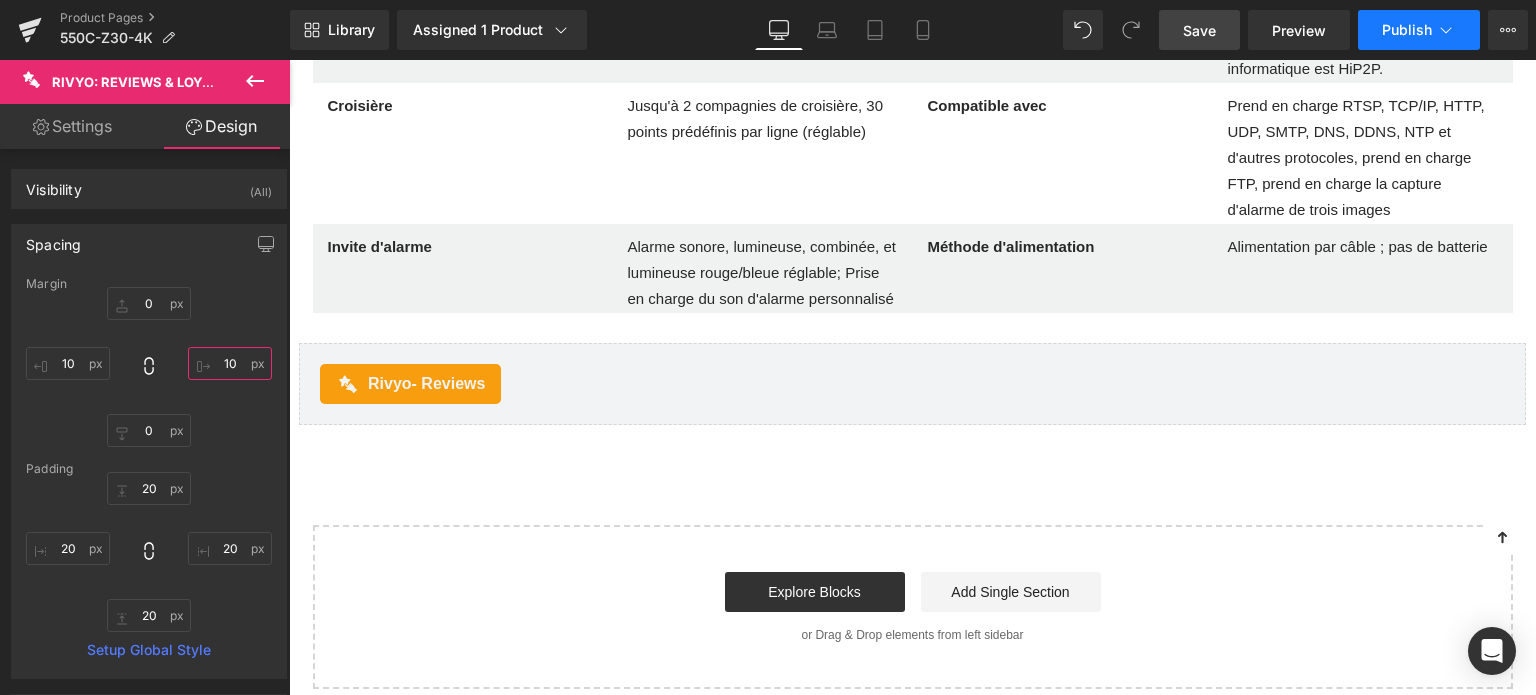 type on "10" 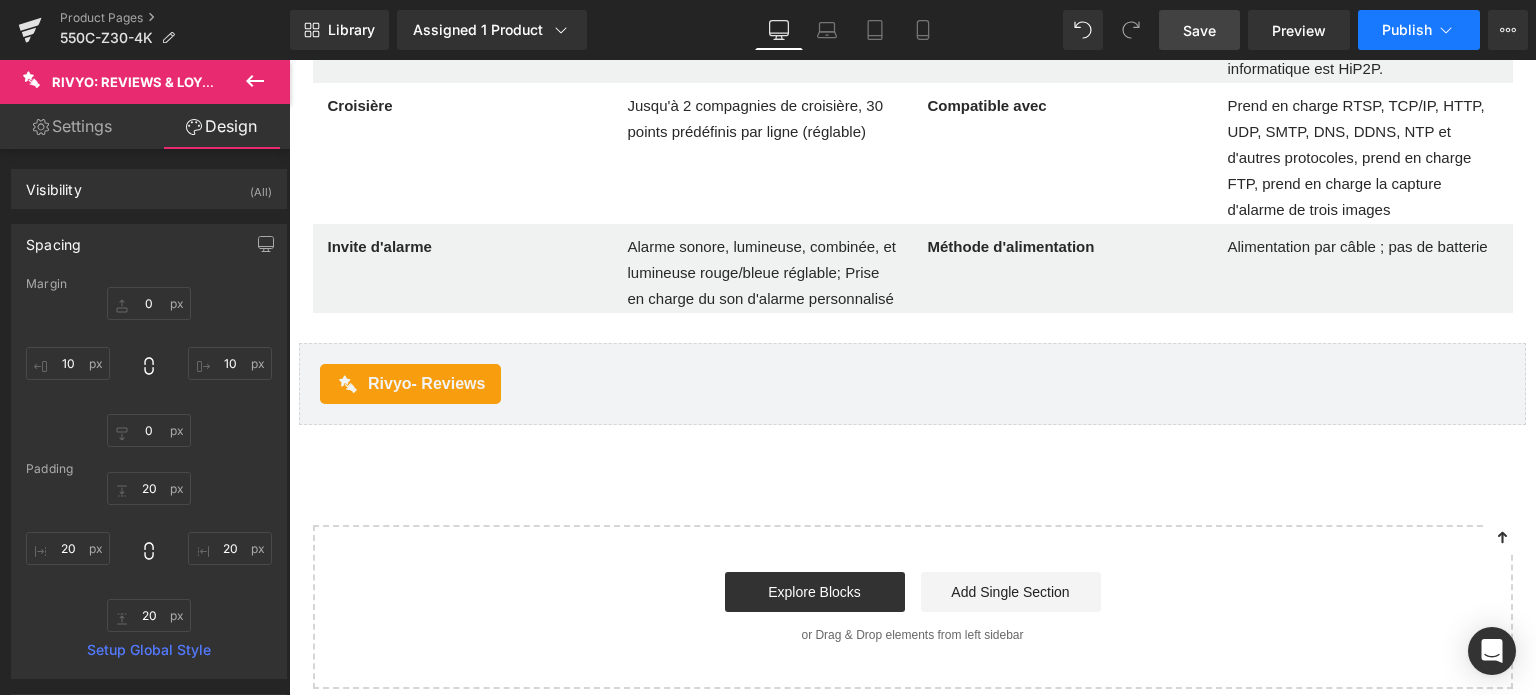 click on "Publish" at bounding box center (1419, 30) 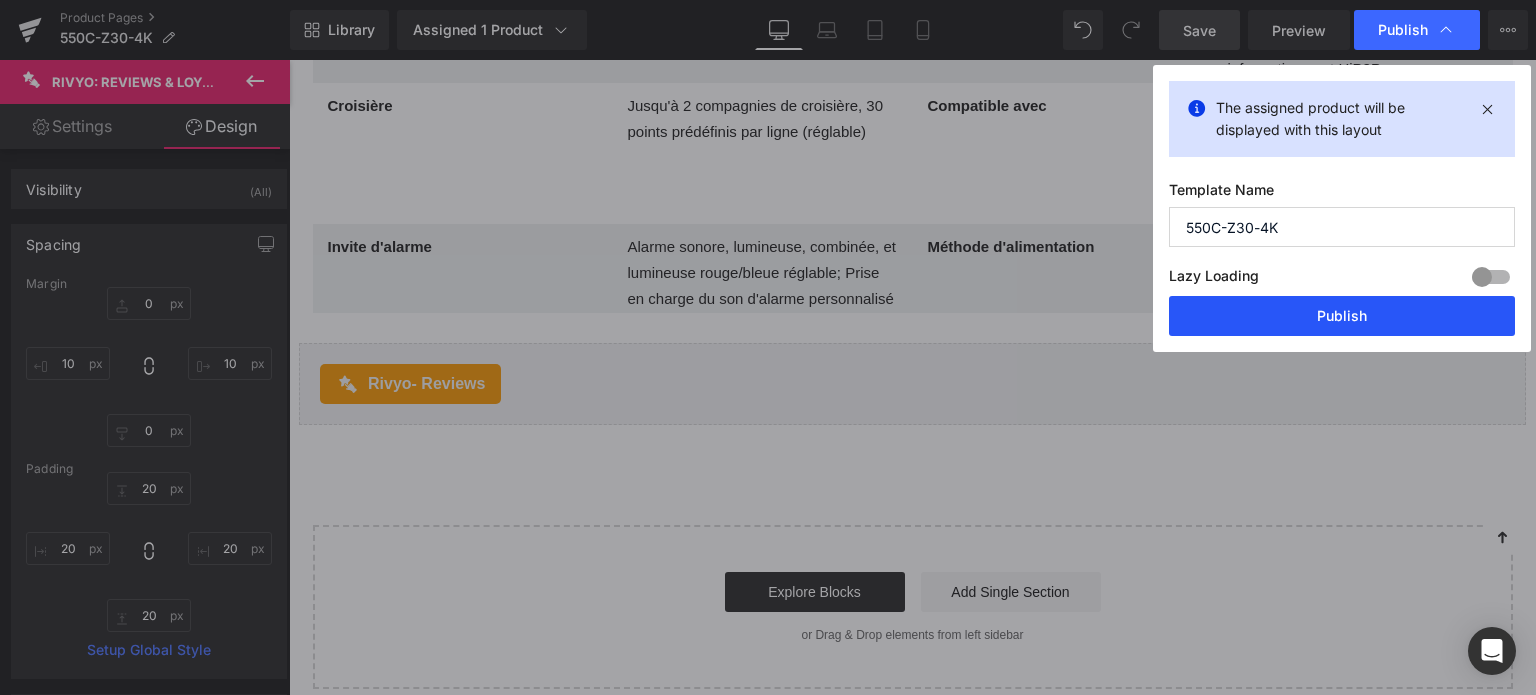 drag, startPoint x: 1297, startPoint y: 315, endPoint x: 1007, endPoint y: 255, distance: 296.14185 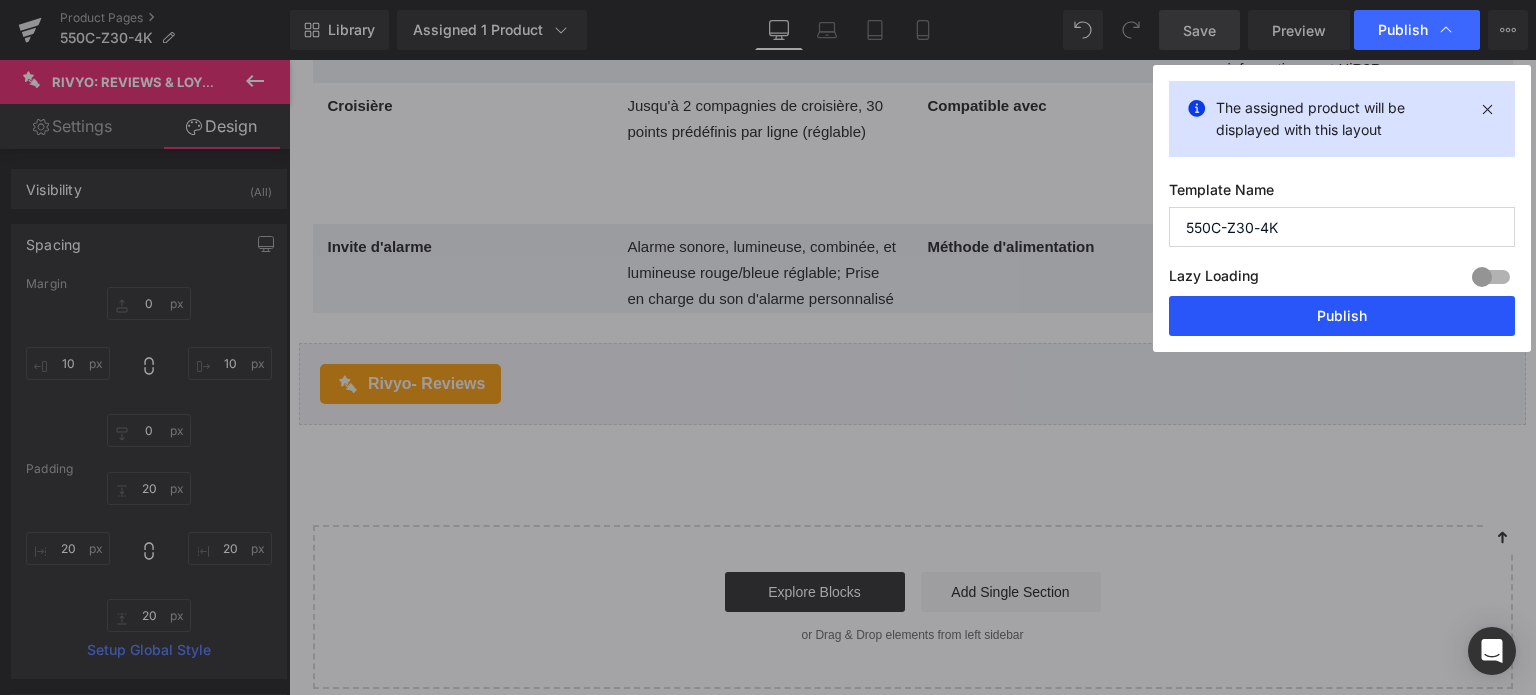 click on "Publish" at bounding box center (1342, 316) 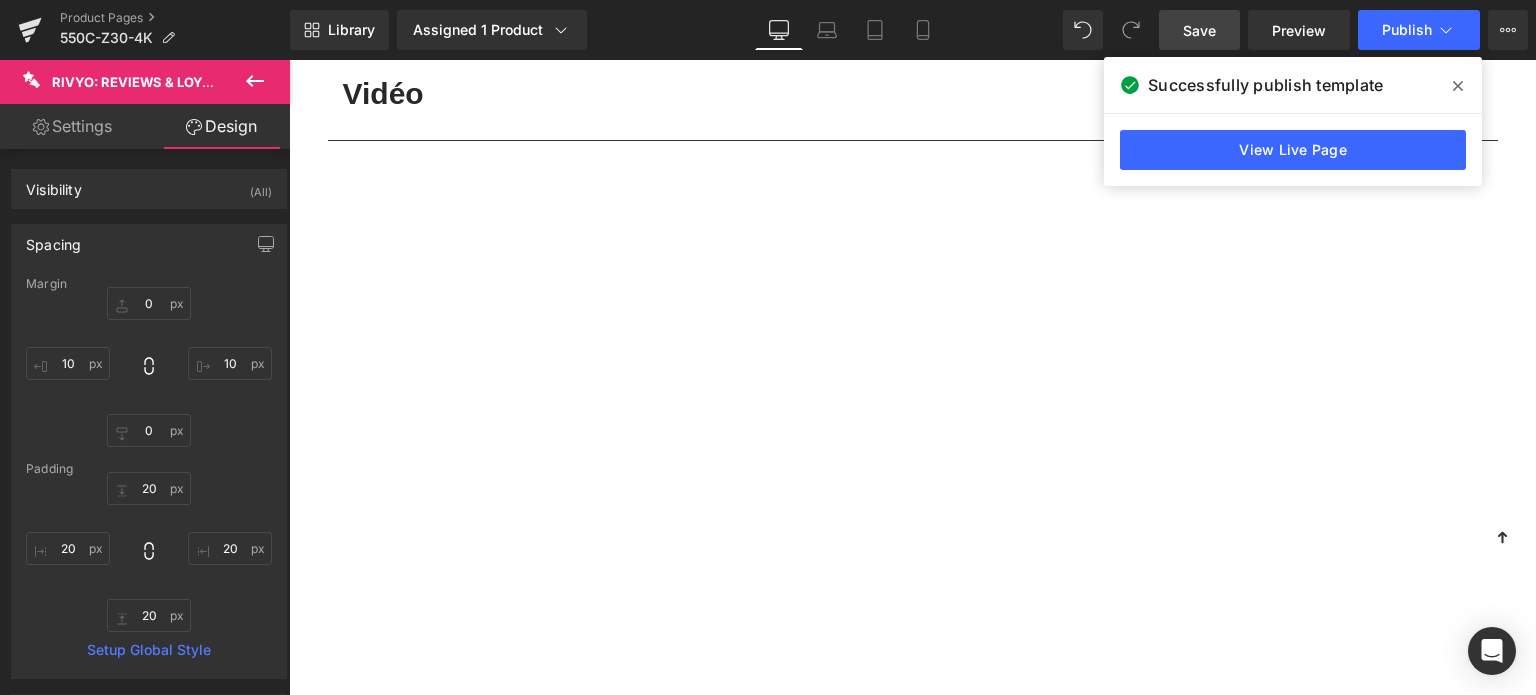 scroll, scrollTop: 8100, scrollLeft: 0, axis: vertical 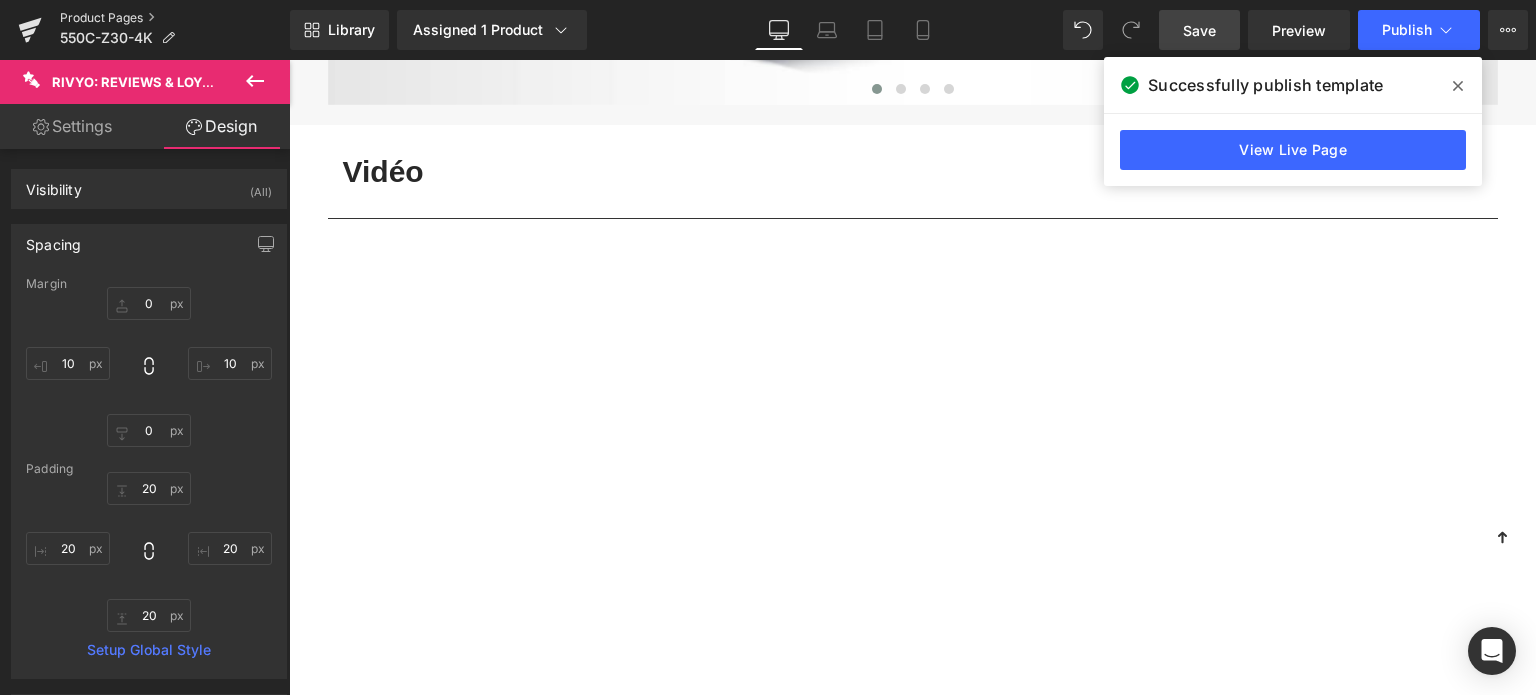 click on "Product Pages" at bounding box center (175, 18) 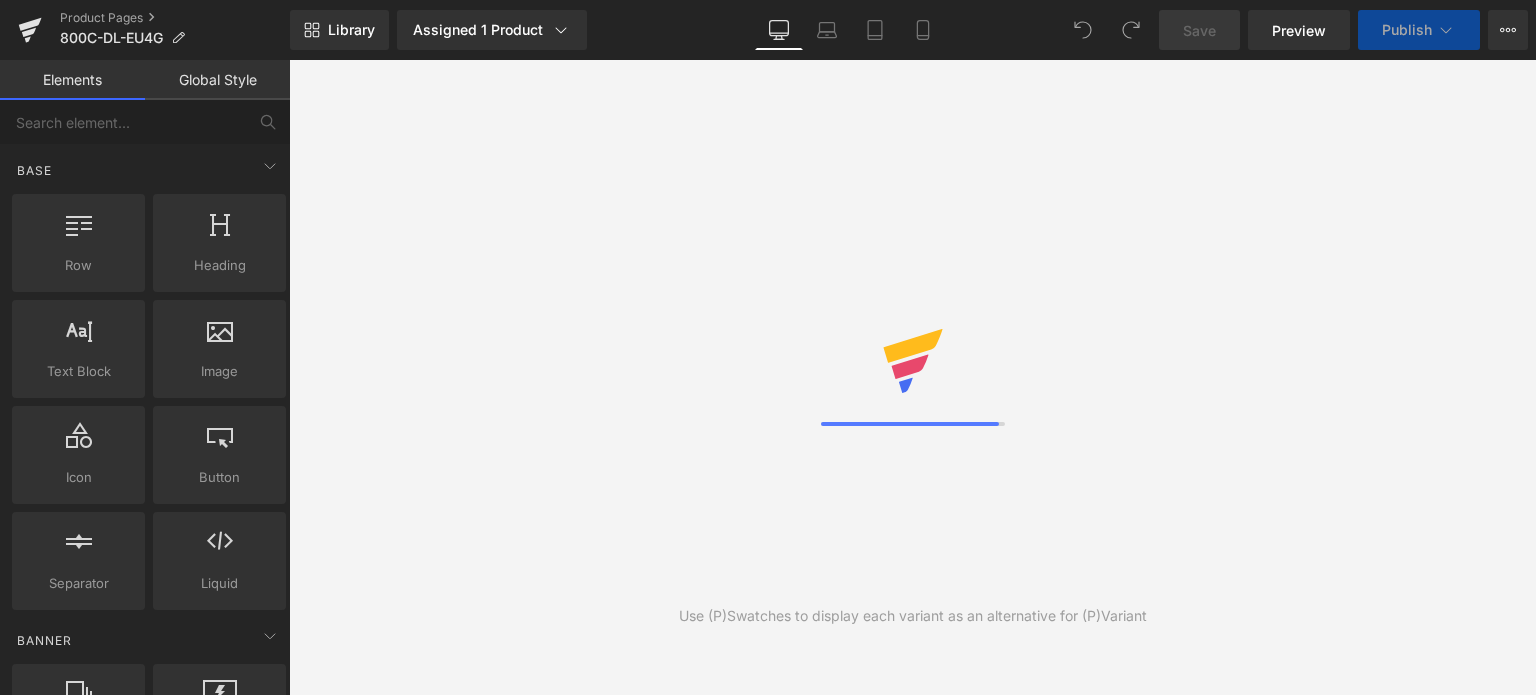 scroll, scrollTop: 0, scrollLeft: 0, axis: both 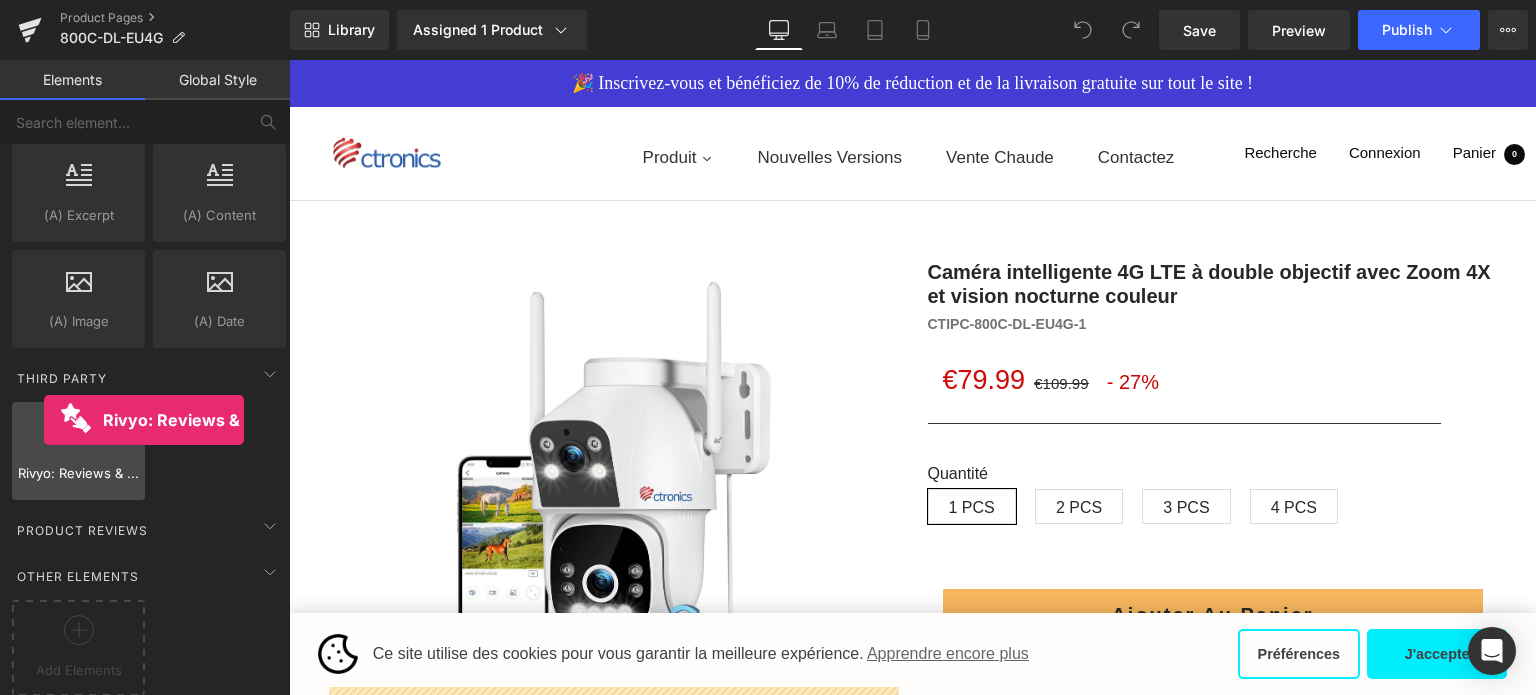drag, startPoint x: 256, startPoint y: 431, endPoint x: 50, endPoint y: 420, distance: 206.29349 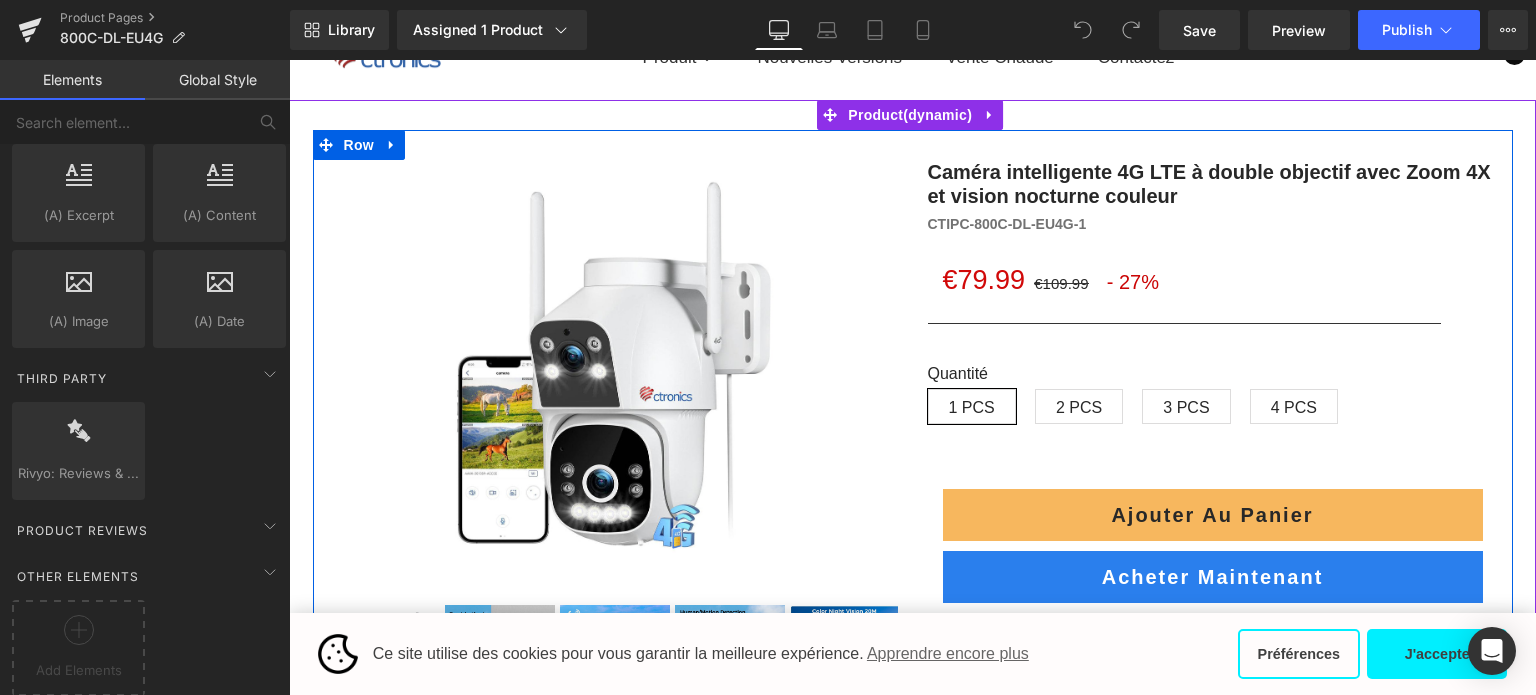 scroll, scrollTop: 0, scrollLeft: 0, axis: both 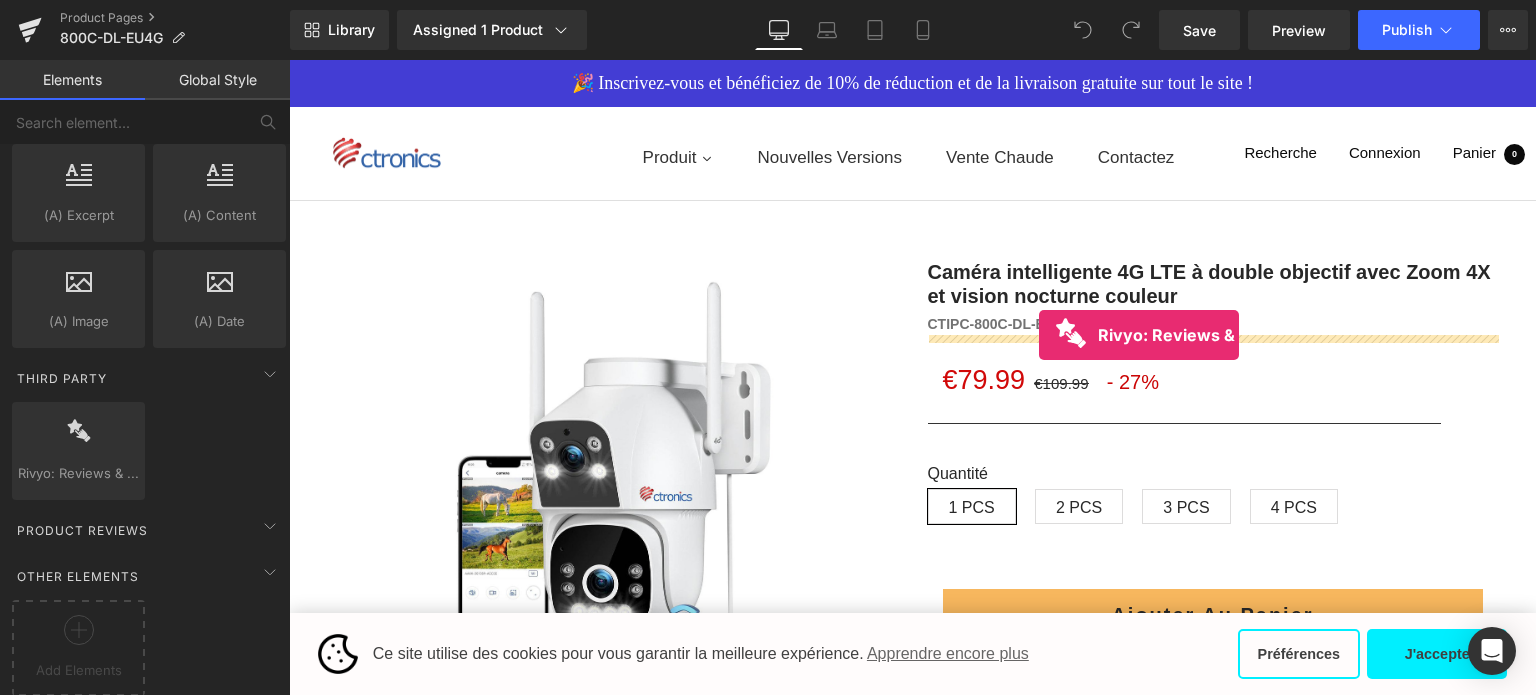 drag, startPoint x: 381, startPoint y: 501, endPoint x: 1039, endPoint y: 335, distance: 678.6162 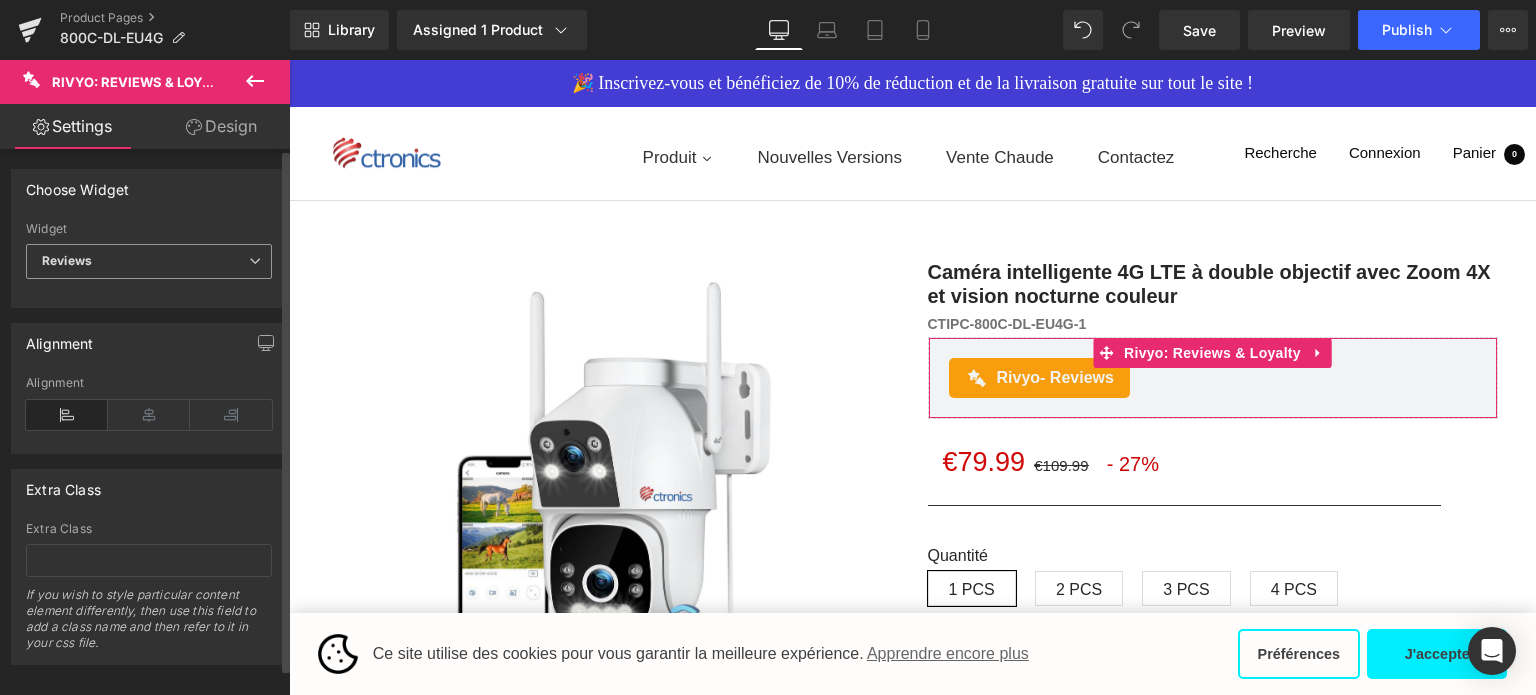 click on "Reviews" at bounding box center (149, 261) 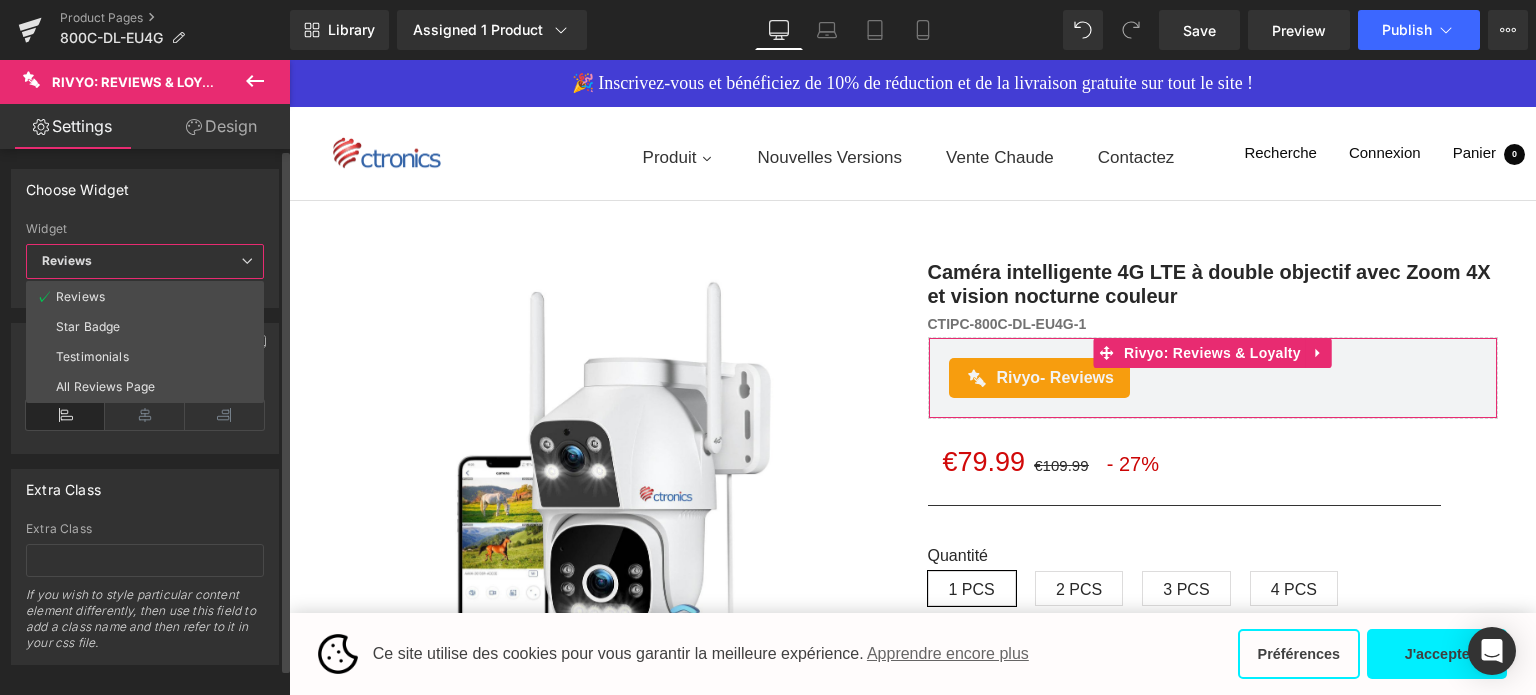 click on "Reviews" at bounding box center (145, 261) 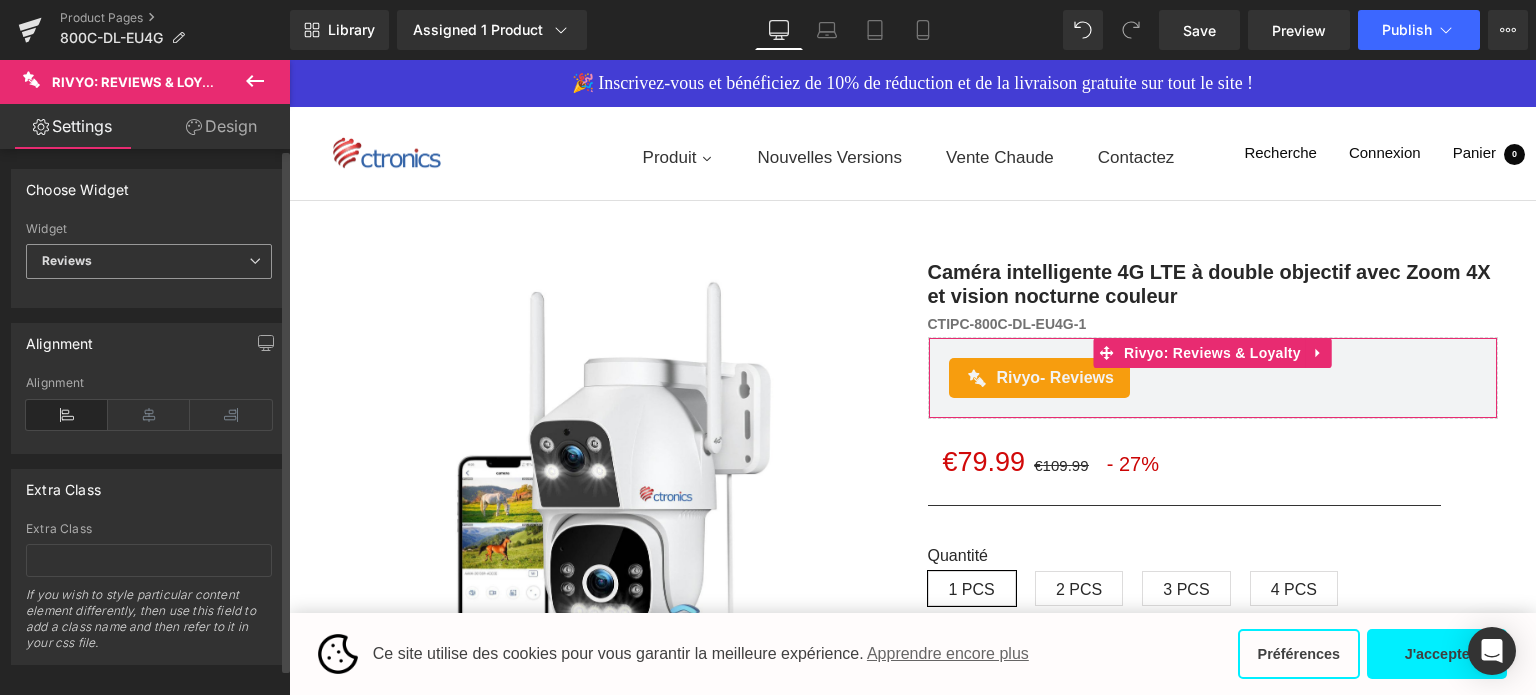 click on "Reviews" at bounding box center (149, 261) 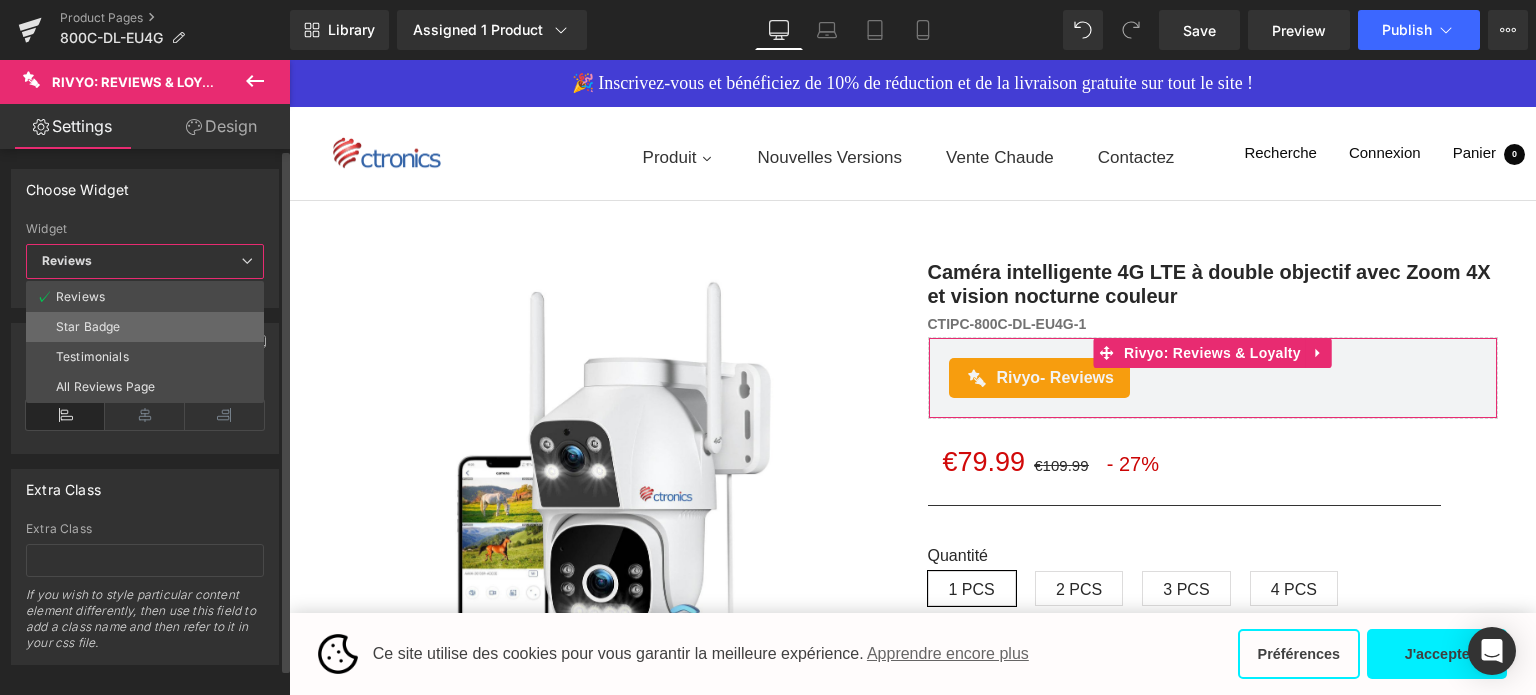 click on "Star Badge" at bounding box center [145, 327] 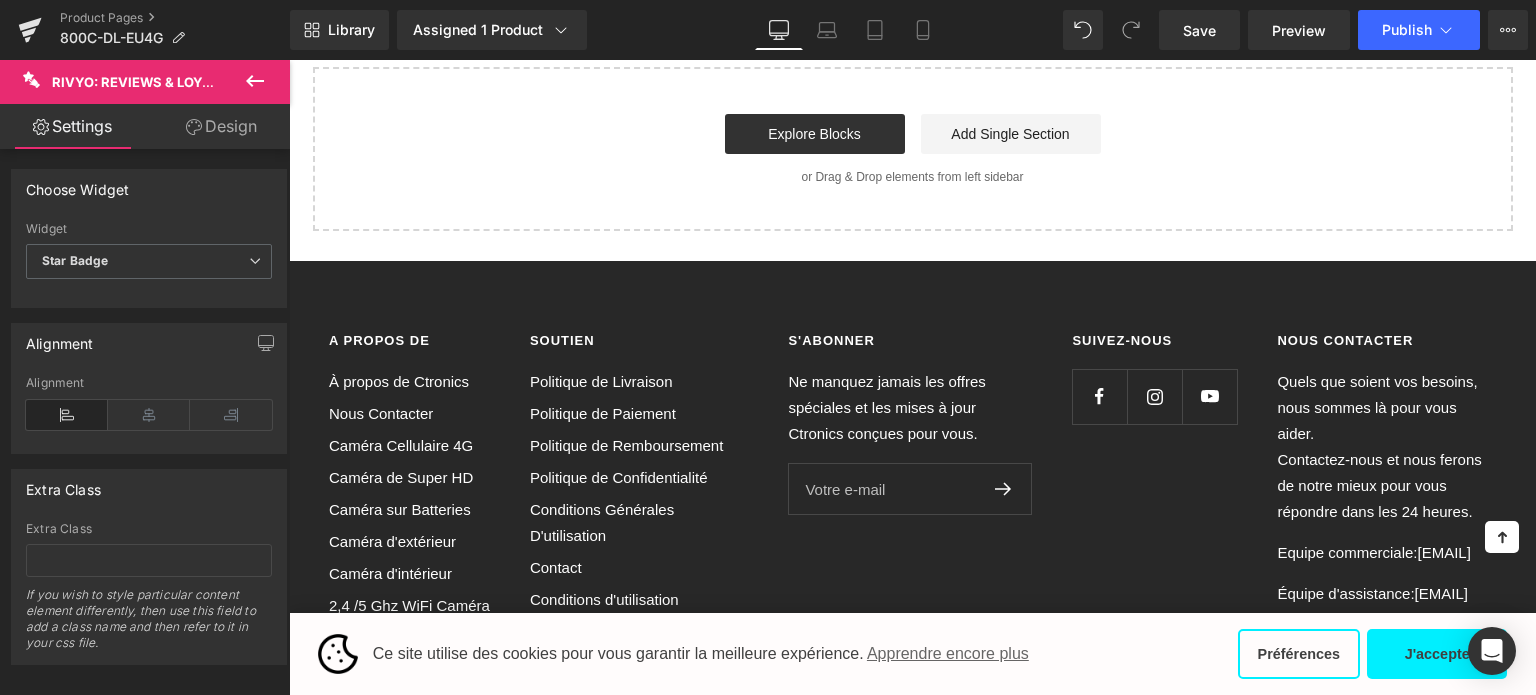 drag, startPoint x: 1534, startPoint y: 151, endPoint x: 1774, endPoint y: 698, distance: 597.3349 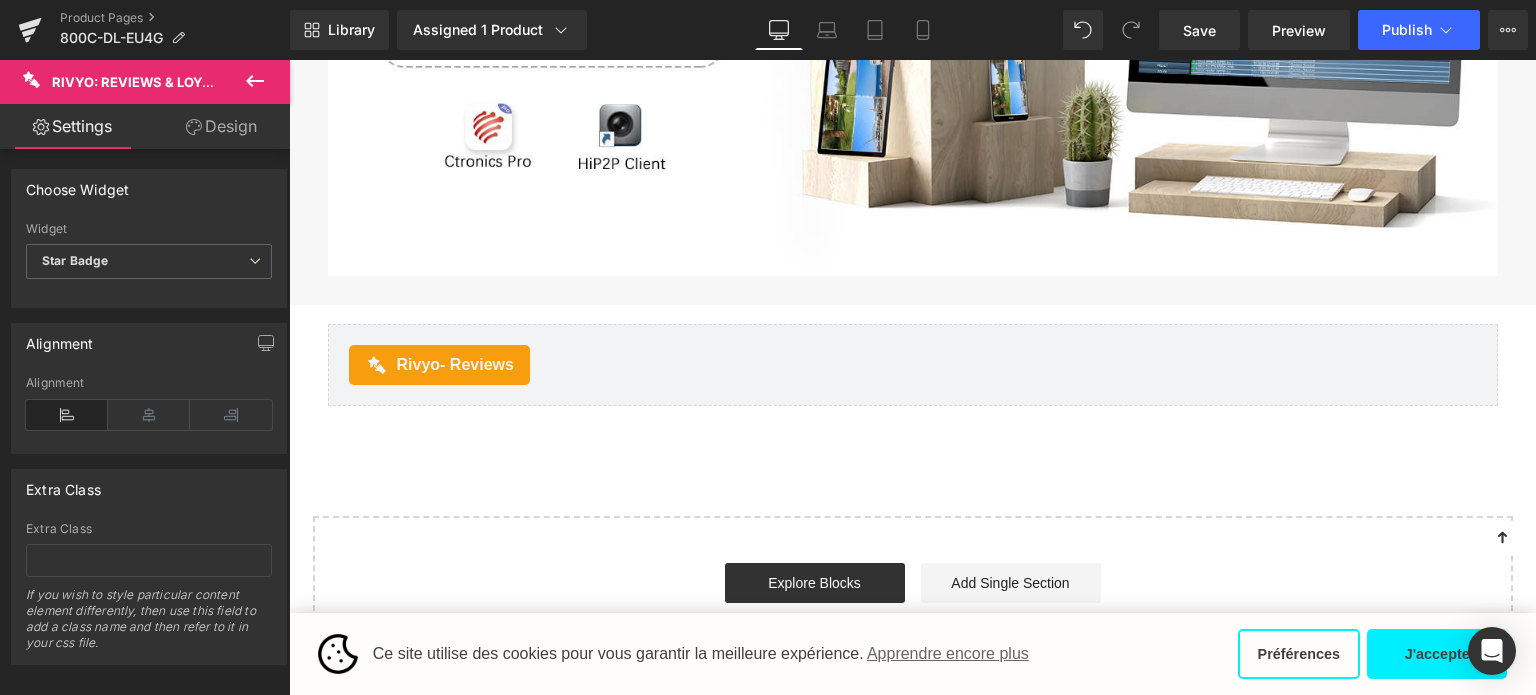 scroll, scrollTop: 6454, scrollLeft: 0, axis: vertical 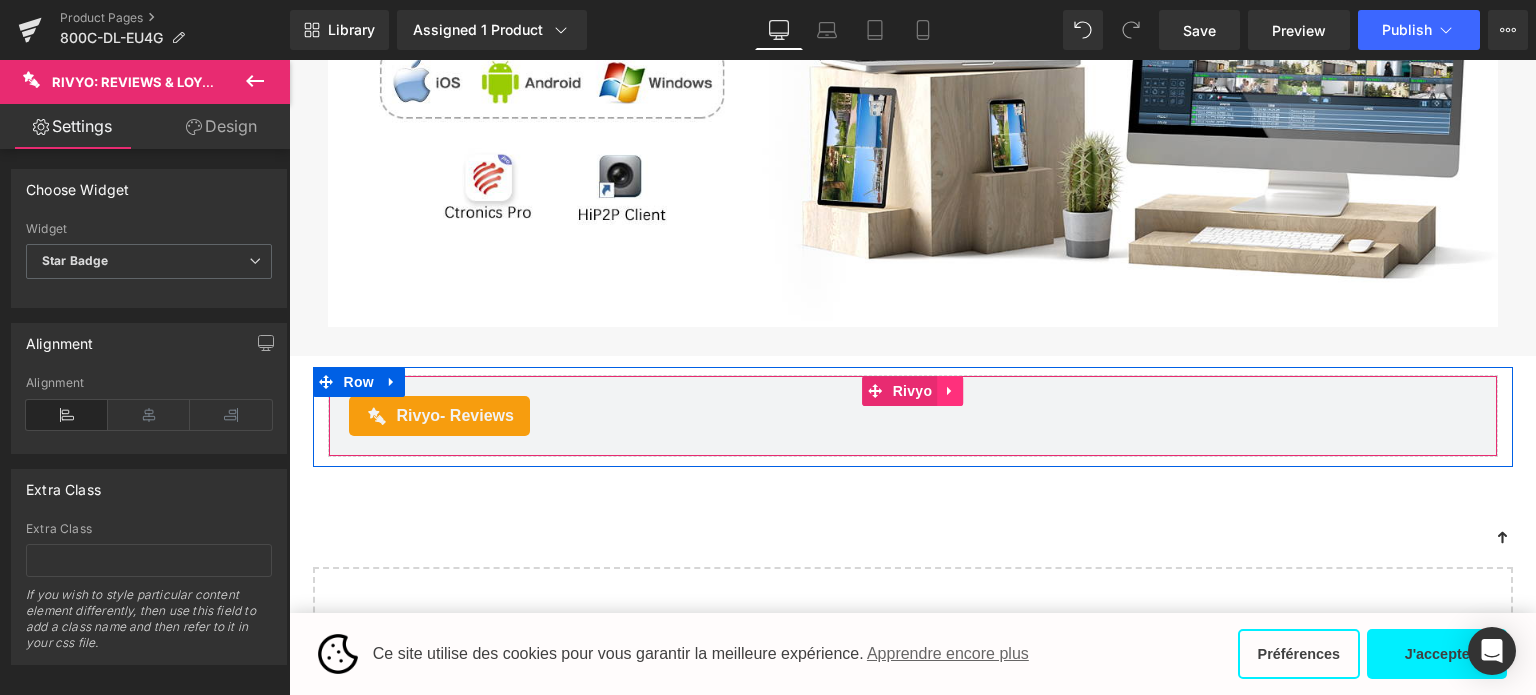 click 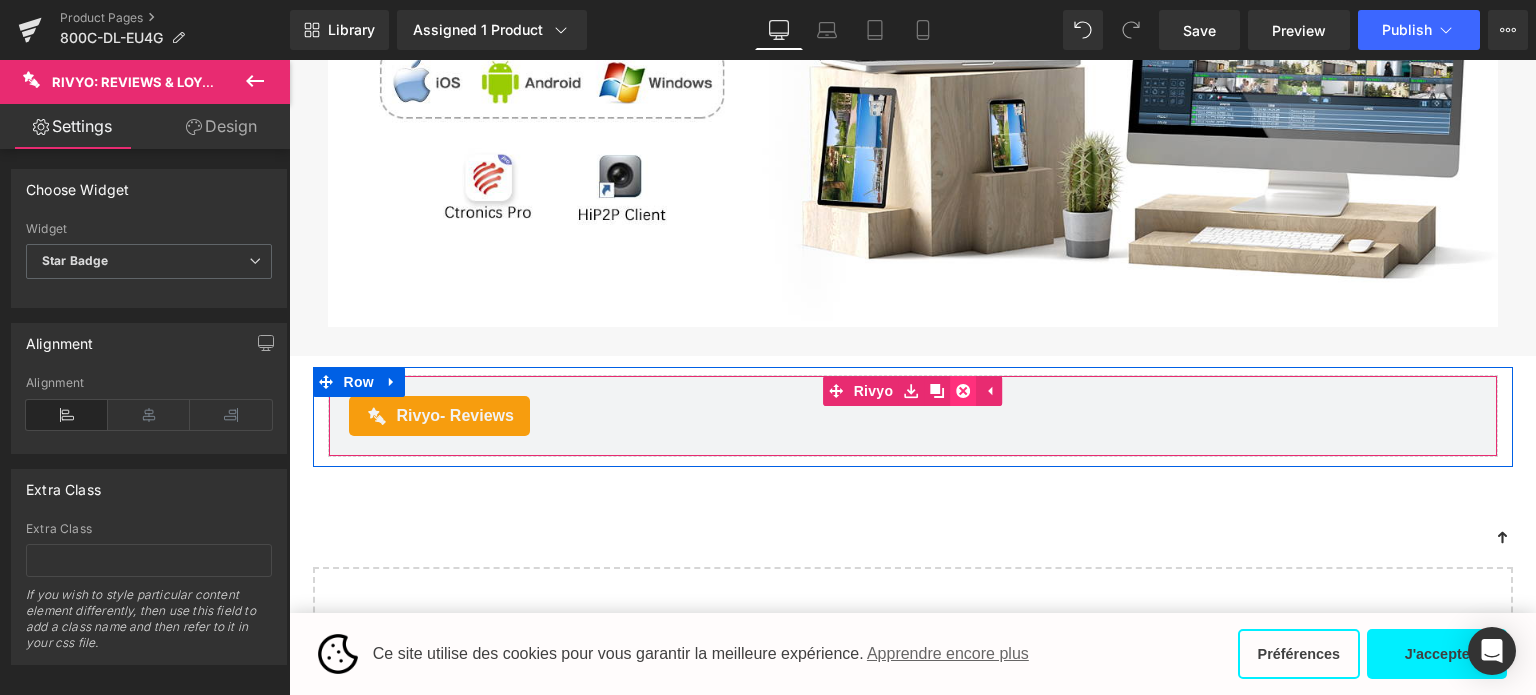 click 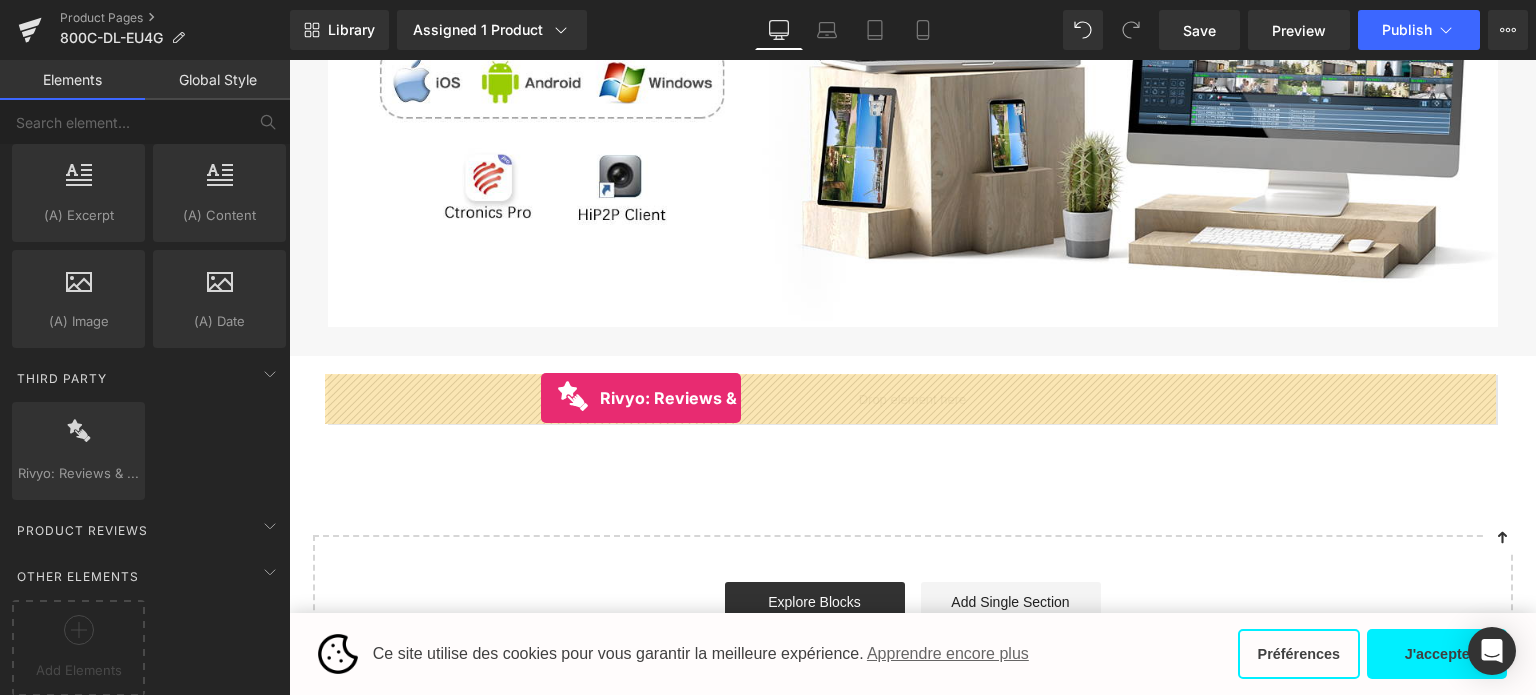 drag, startPoint x: 362, startPoint y: 486, endPoint x: 541, endPoint y: 398, distance: 199.46178 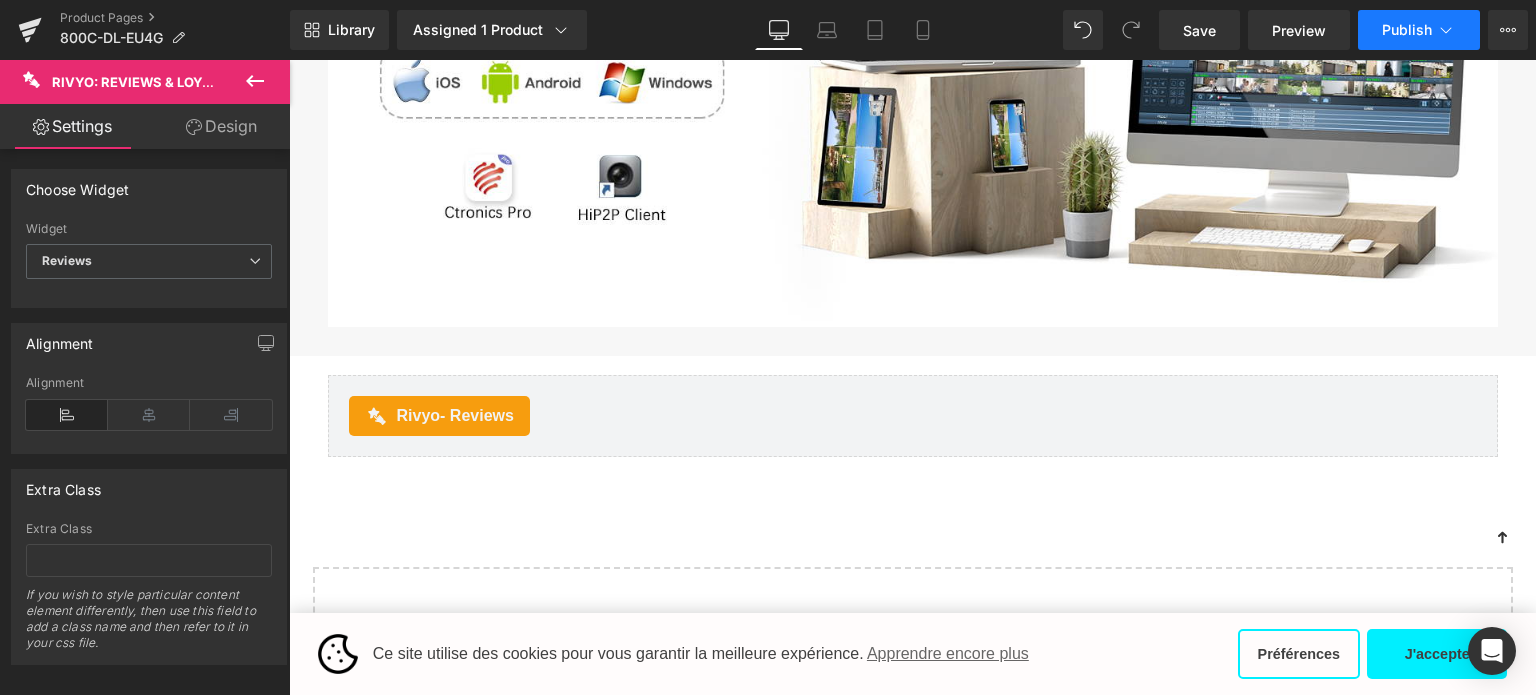 click on "Publish" at bounding box center (1407, 30) 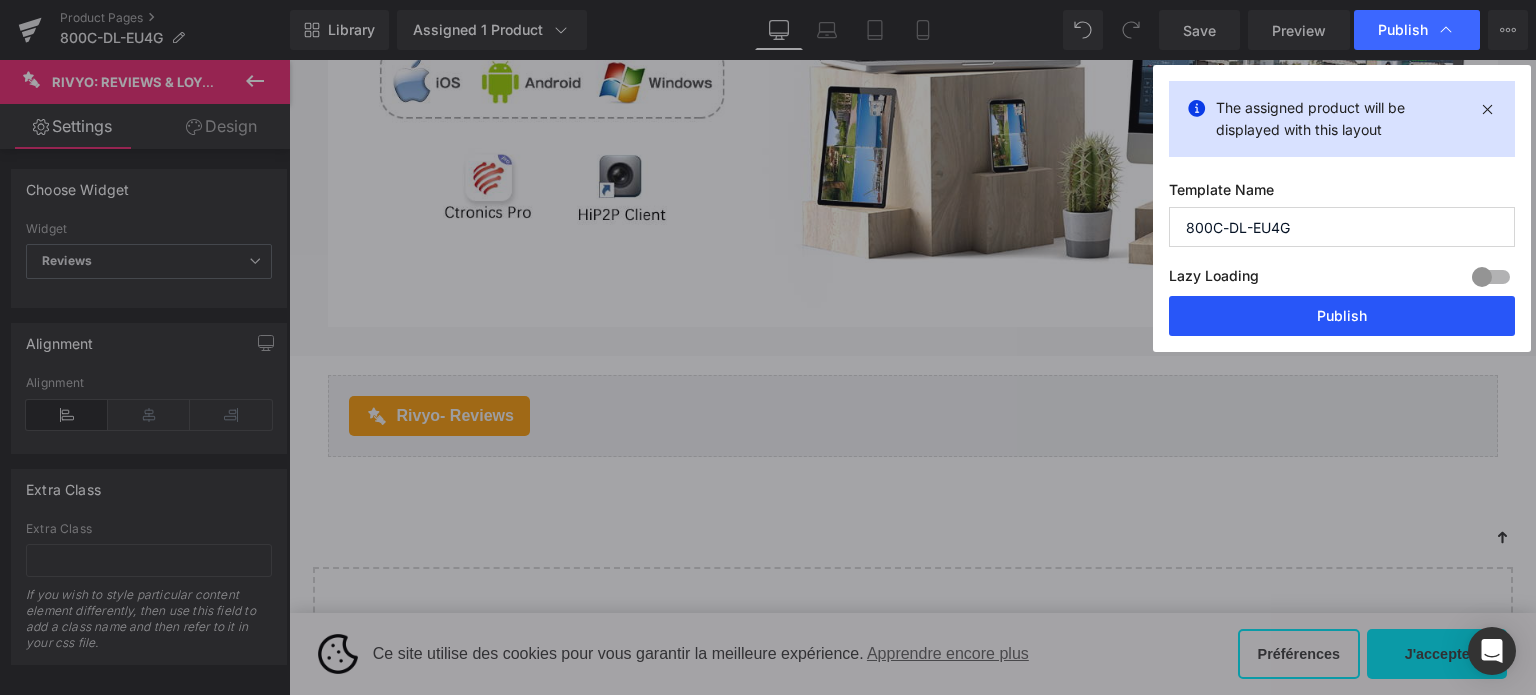 click on "Publish" at bounding box center [1342, 316] 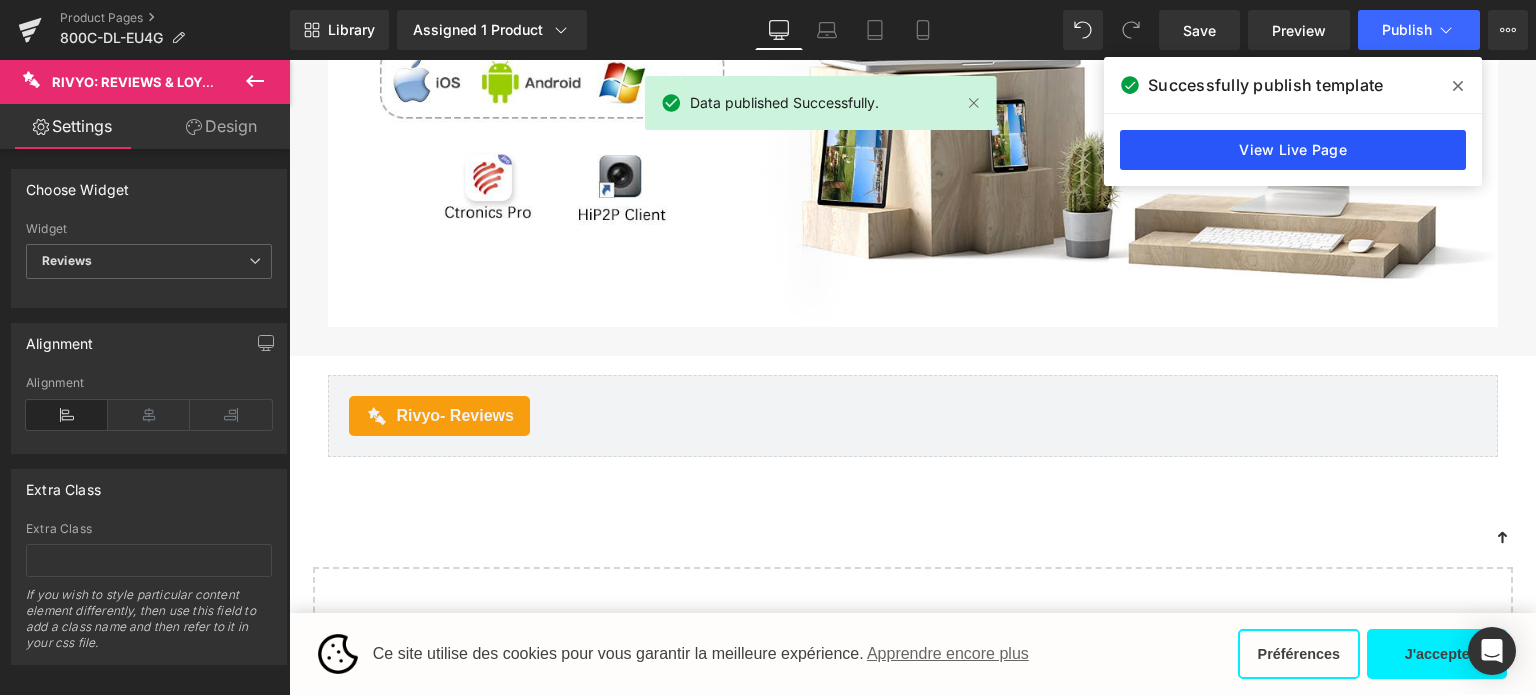 click on "View Live Page" at bounding box center (1293, 150) 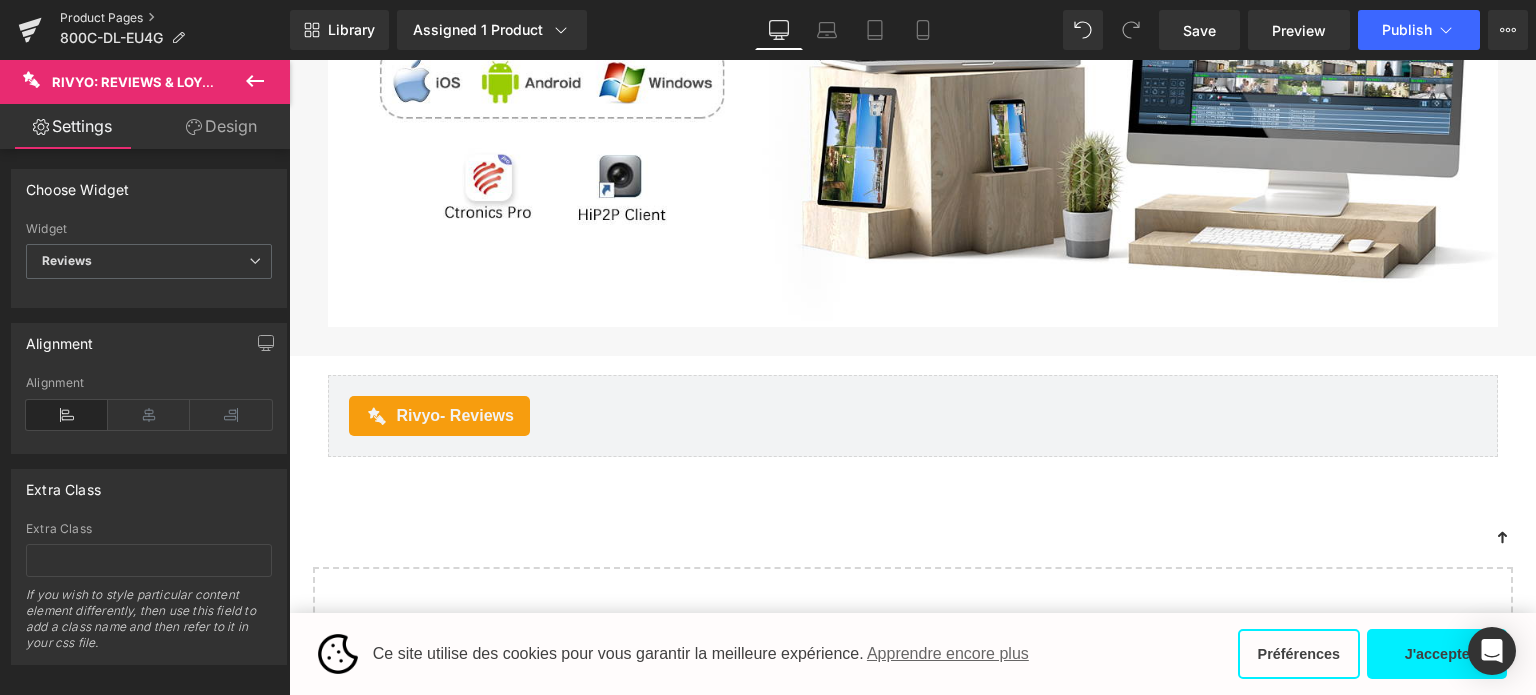 click on "Product Pages" at bounding box center [175, 18] 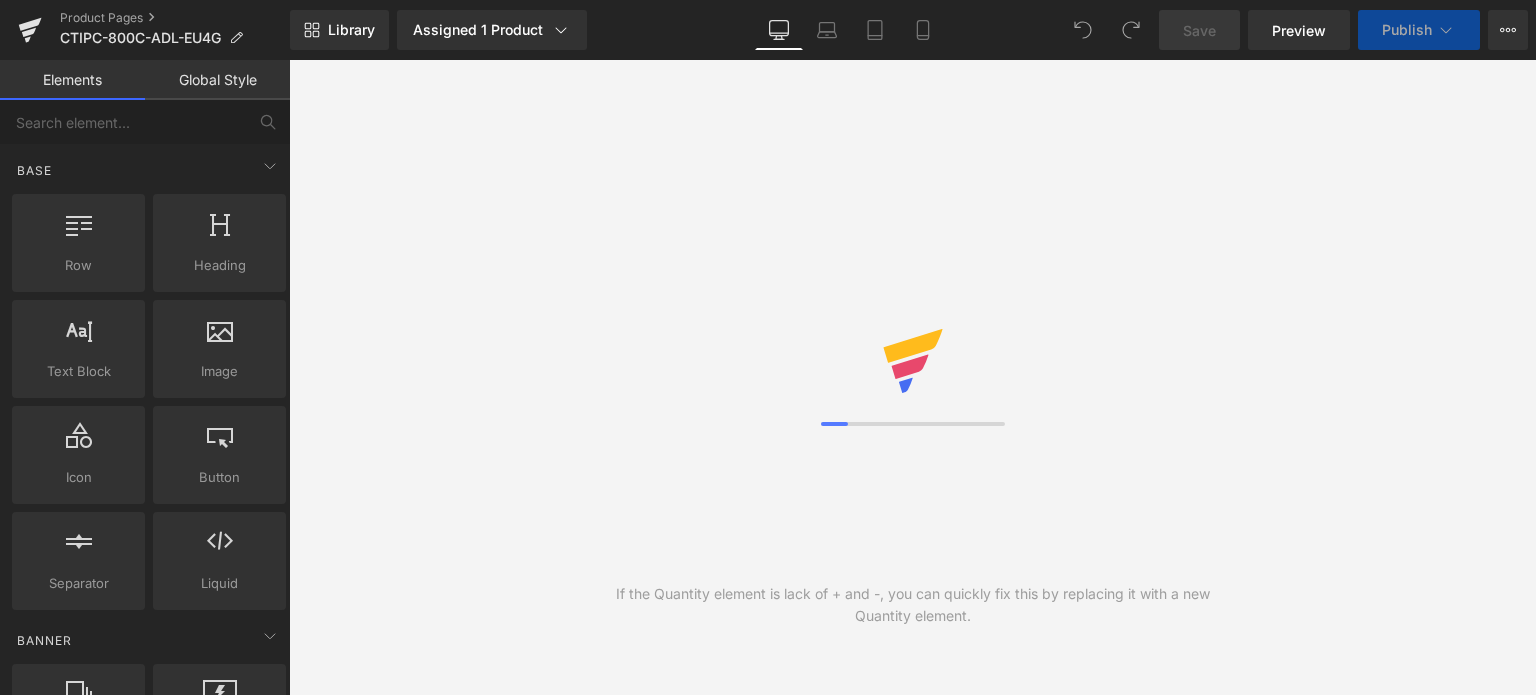 scroll, scrollTop: 0, scrollLeft: 0, axis: both 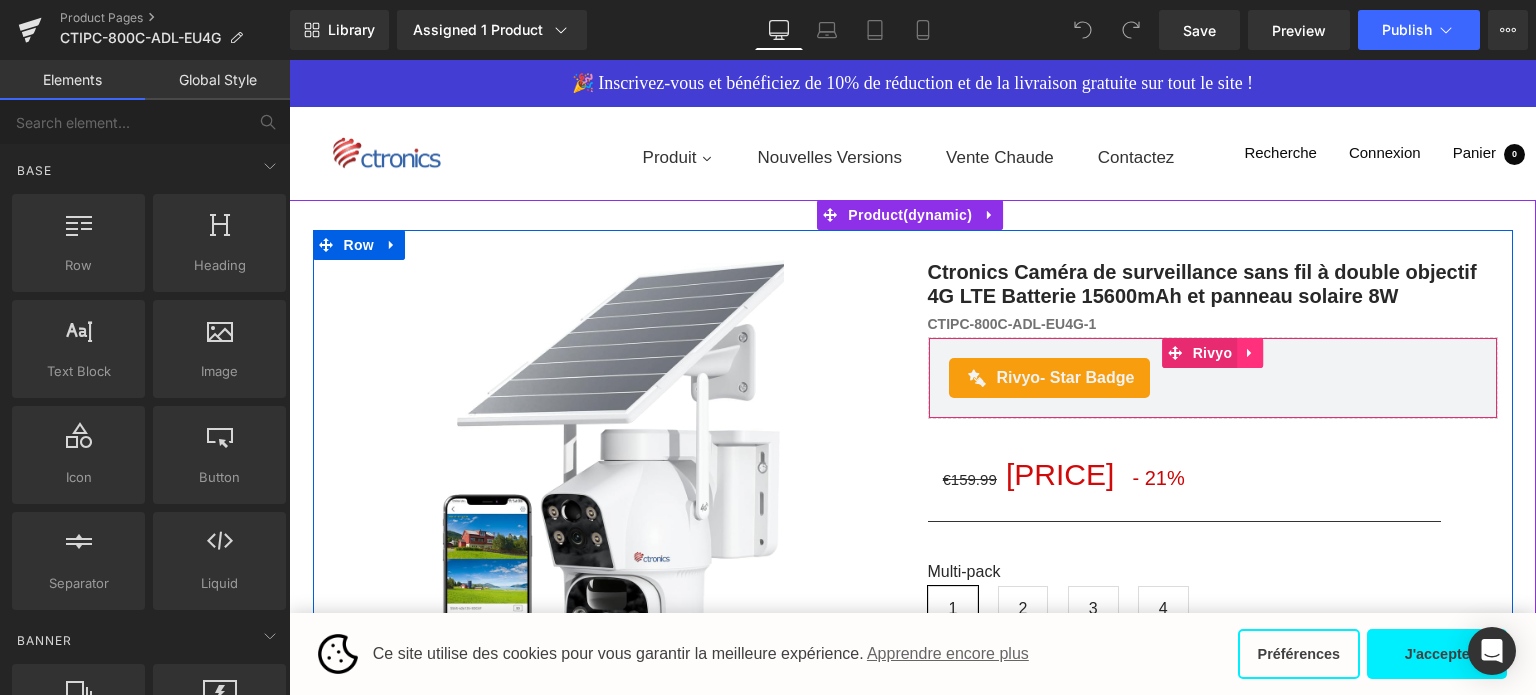 click 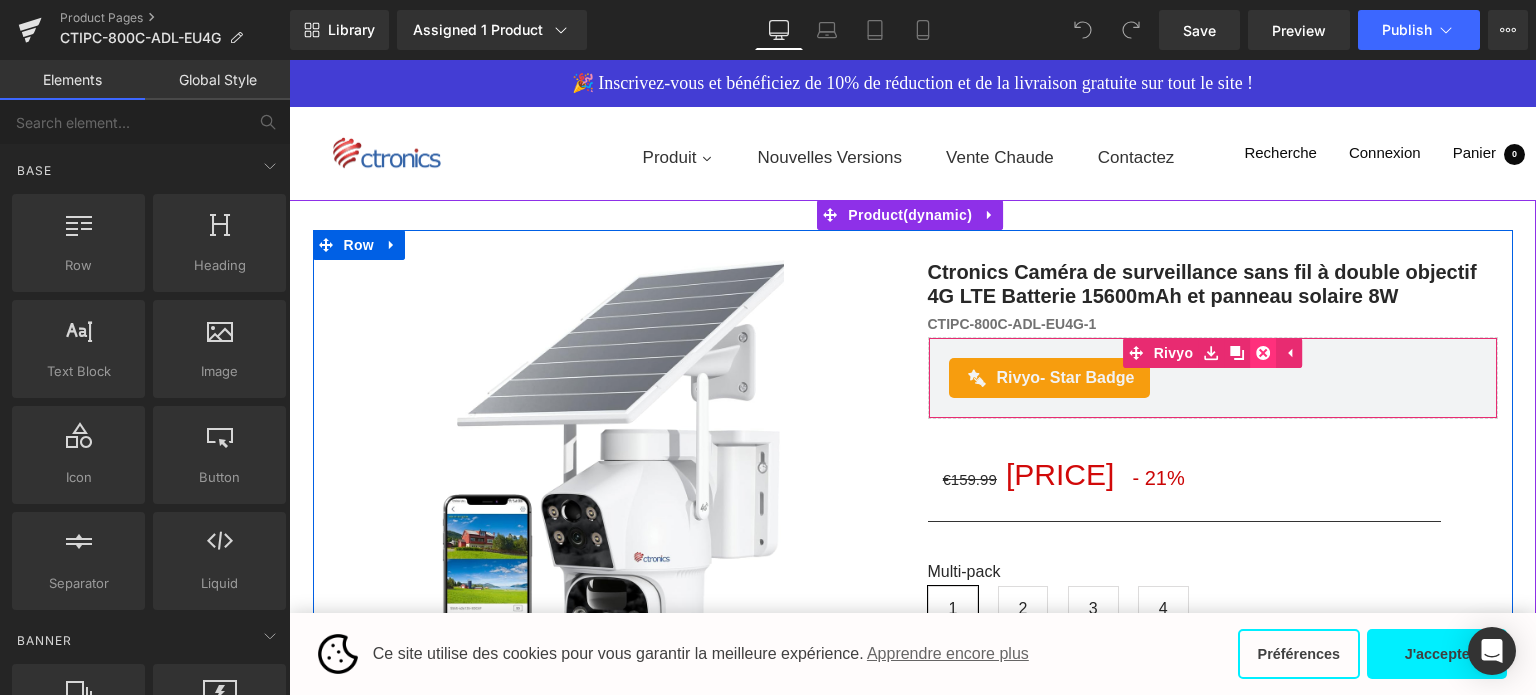 click 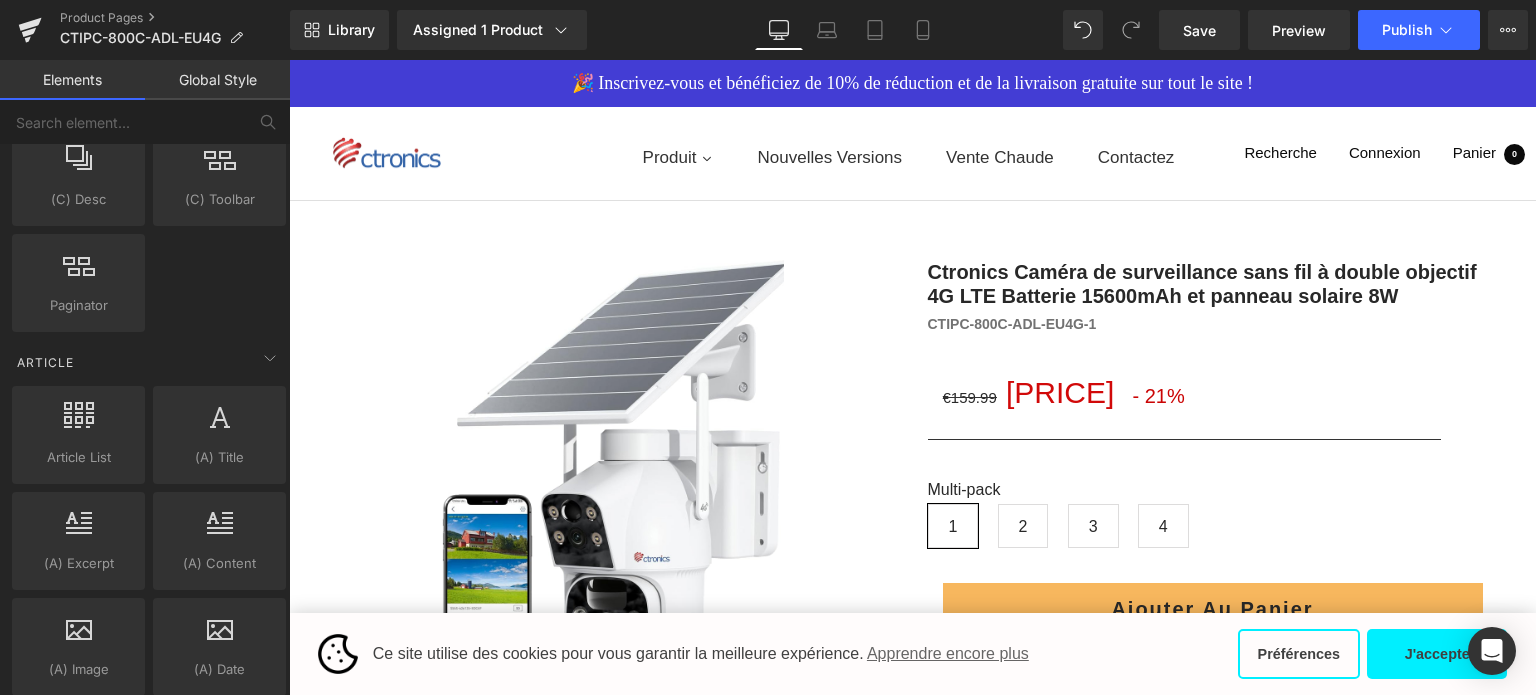 scroll, scrollTop: 3948, scrollLeft: 0, axis: vertical 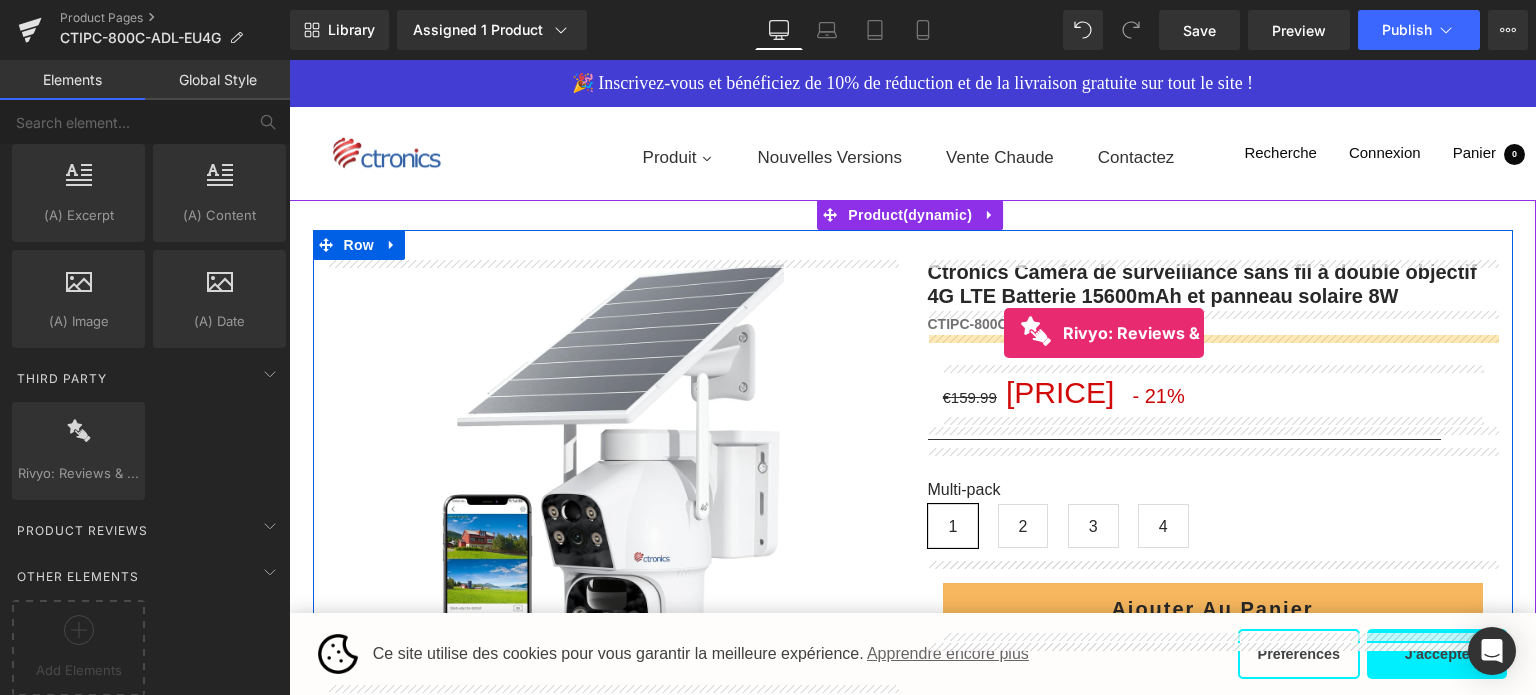 drag, startPoint x: 378, startPoint y: 488, endPoint x: 1004, endPoint y: 333, distance: 644.9039 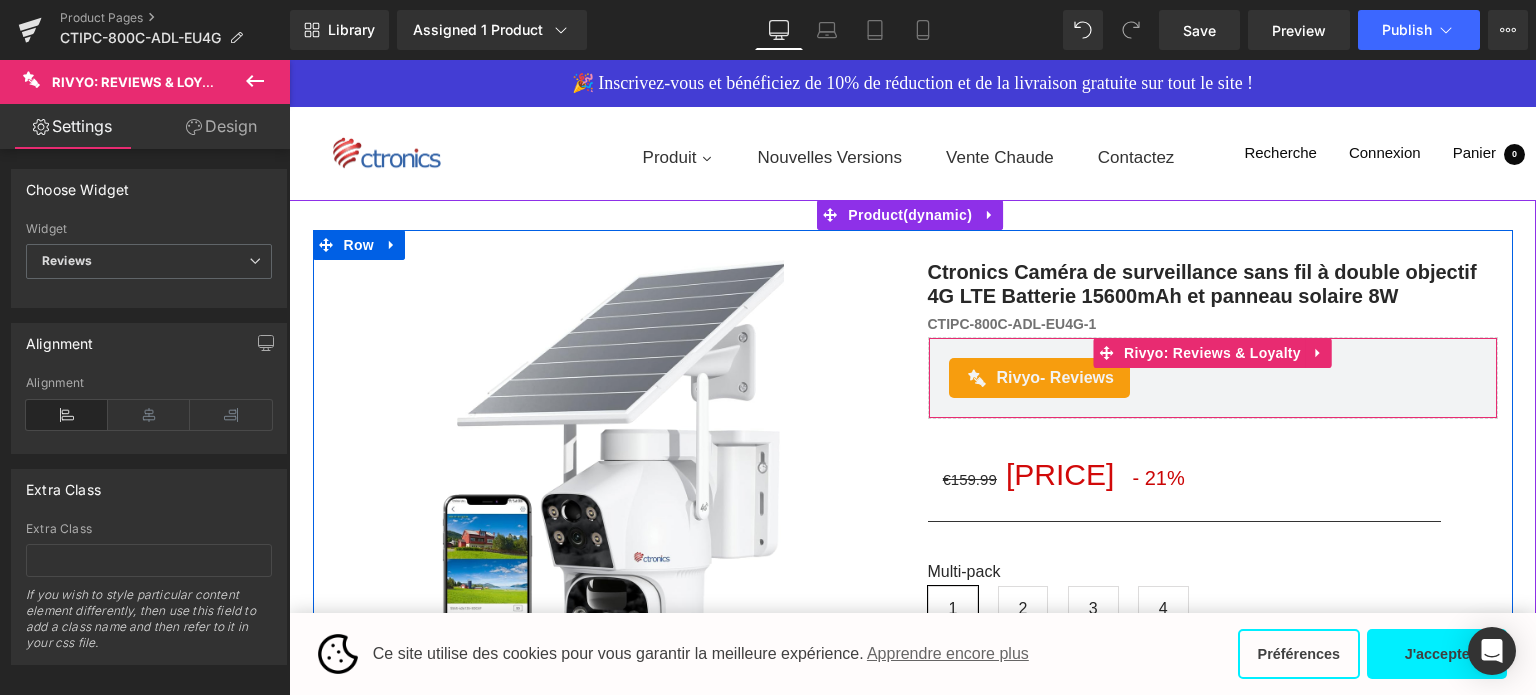 click on "- Reviews" at bounding box center [1077, 377] 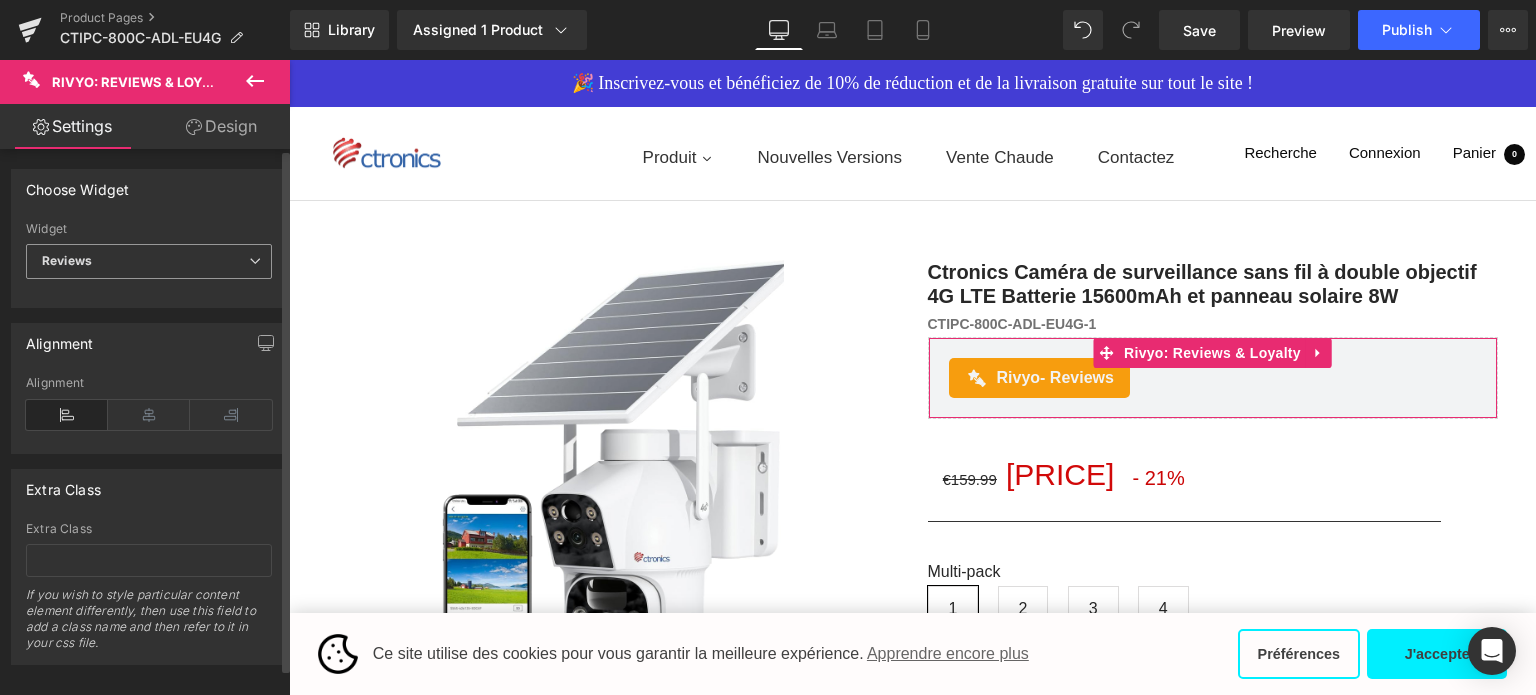 click on "Reviews" at bounding box center [149, 261] 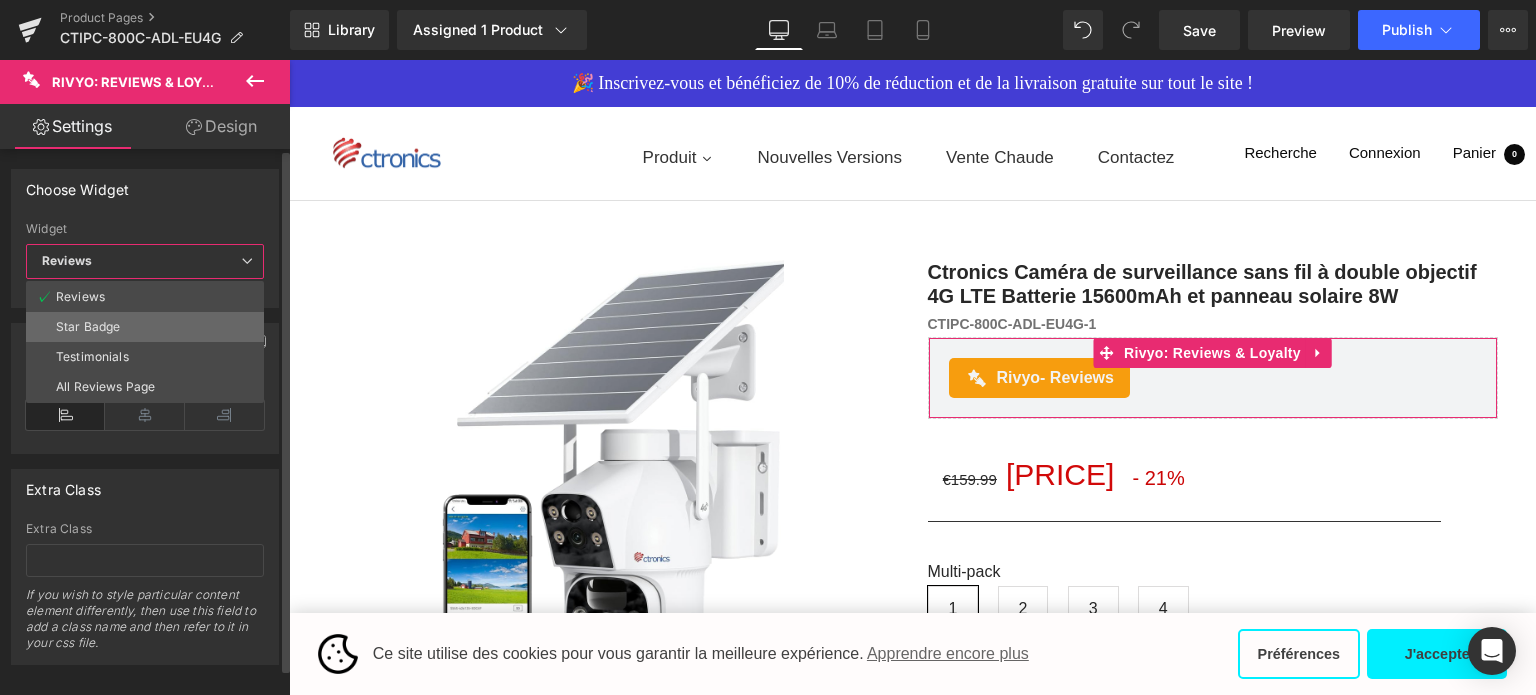 click on "Star Badge" at bounding box center (145, 327) 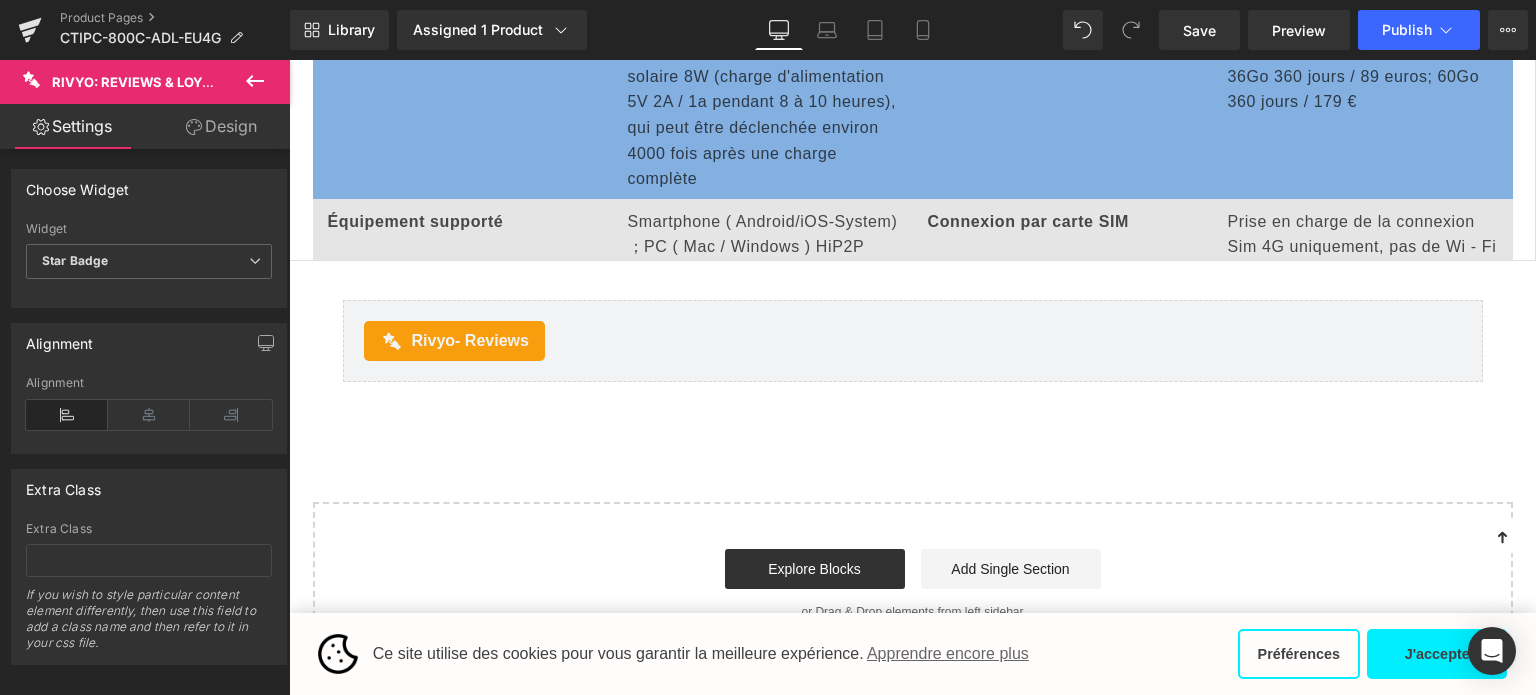 scroll, scrollTop: 7500, scrollLeft: 0, axis: vertical 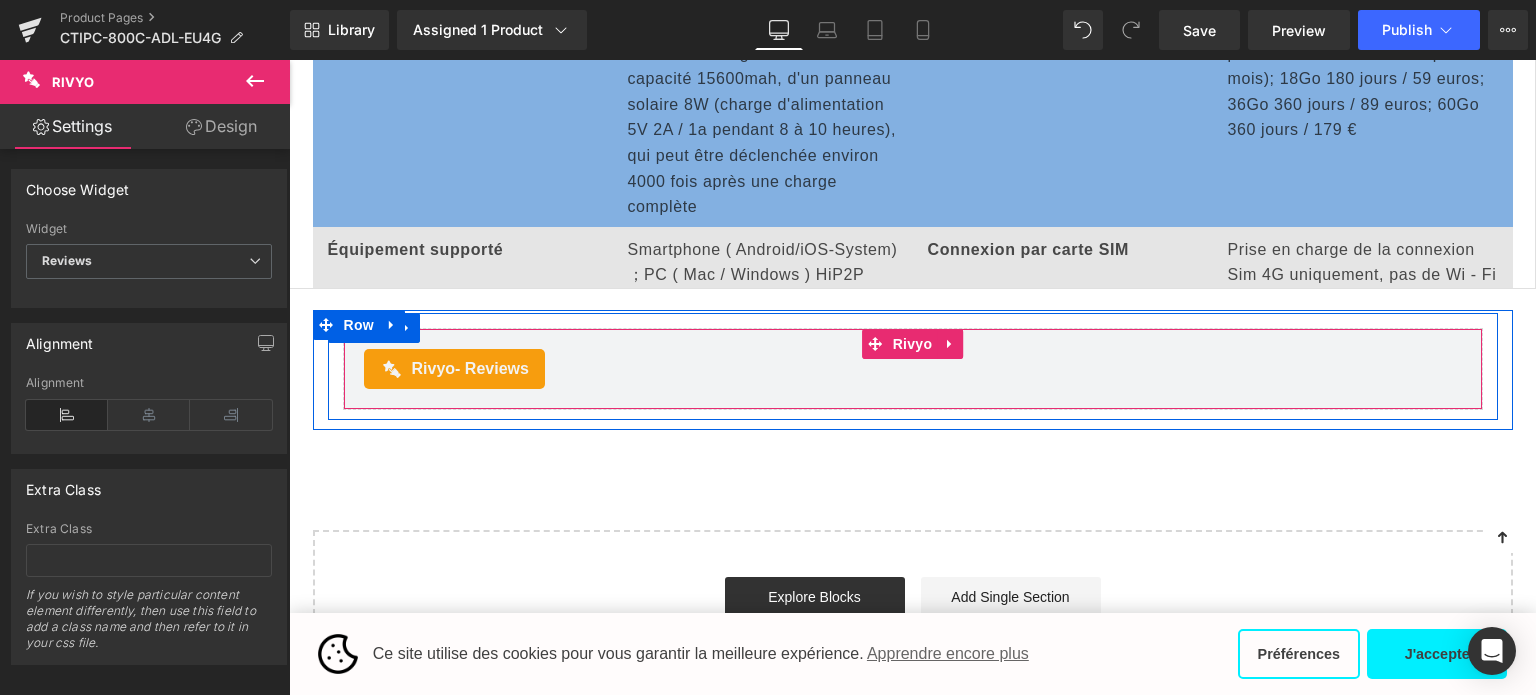 click on "Rivyo  - Reviews" at bounding box center (913, 369) 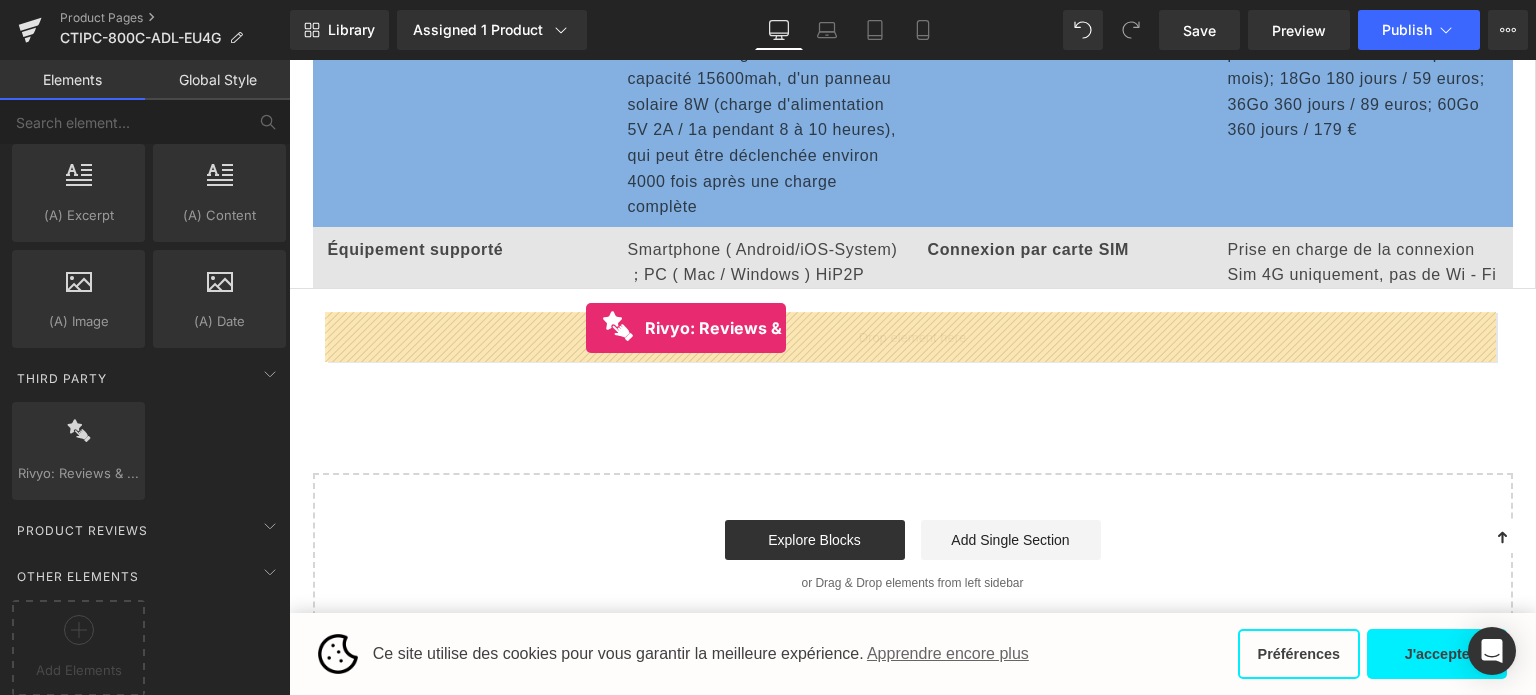 drag, startPoint x: 365, startPoint y: 477, endPoint x: 586, endPoint y: 328, distance: 266.53705 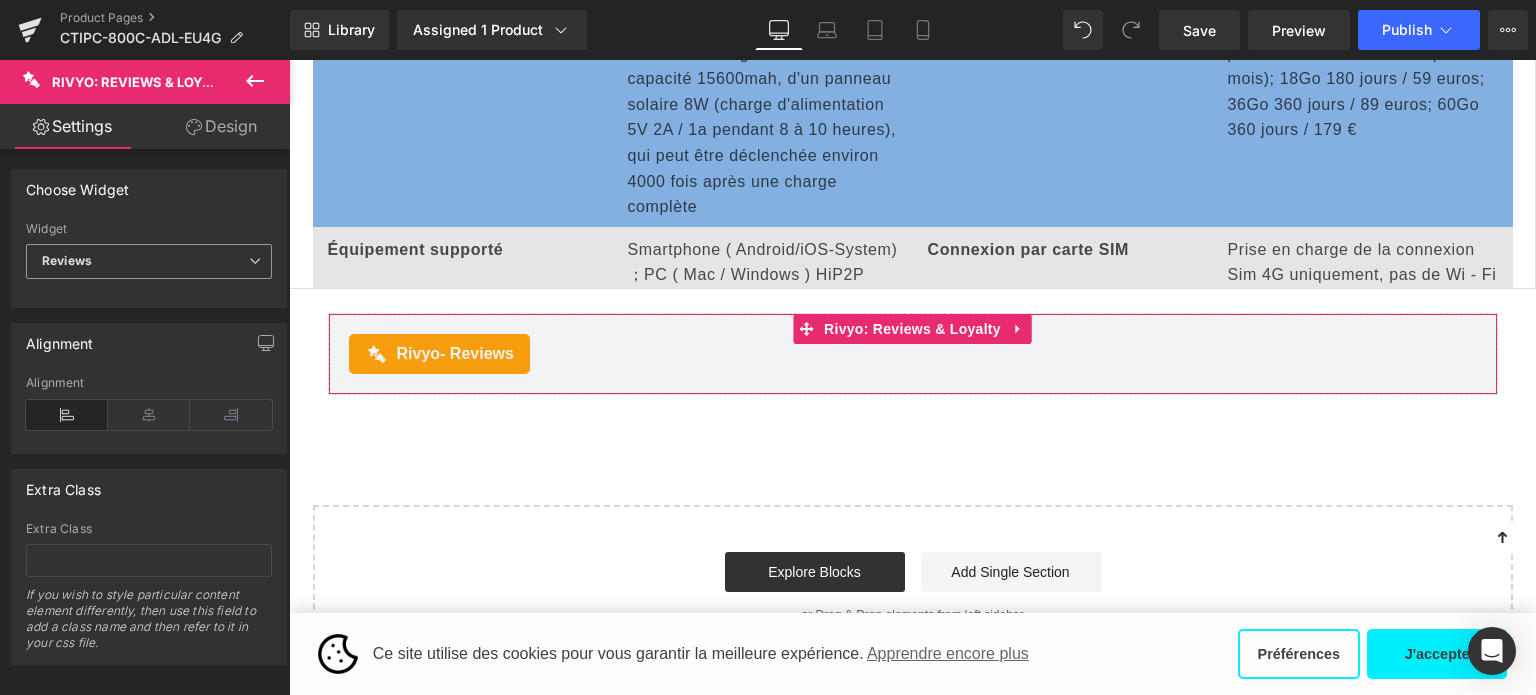 click on "Reviews" at bounding box center (149, 261) 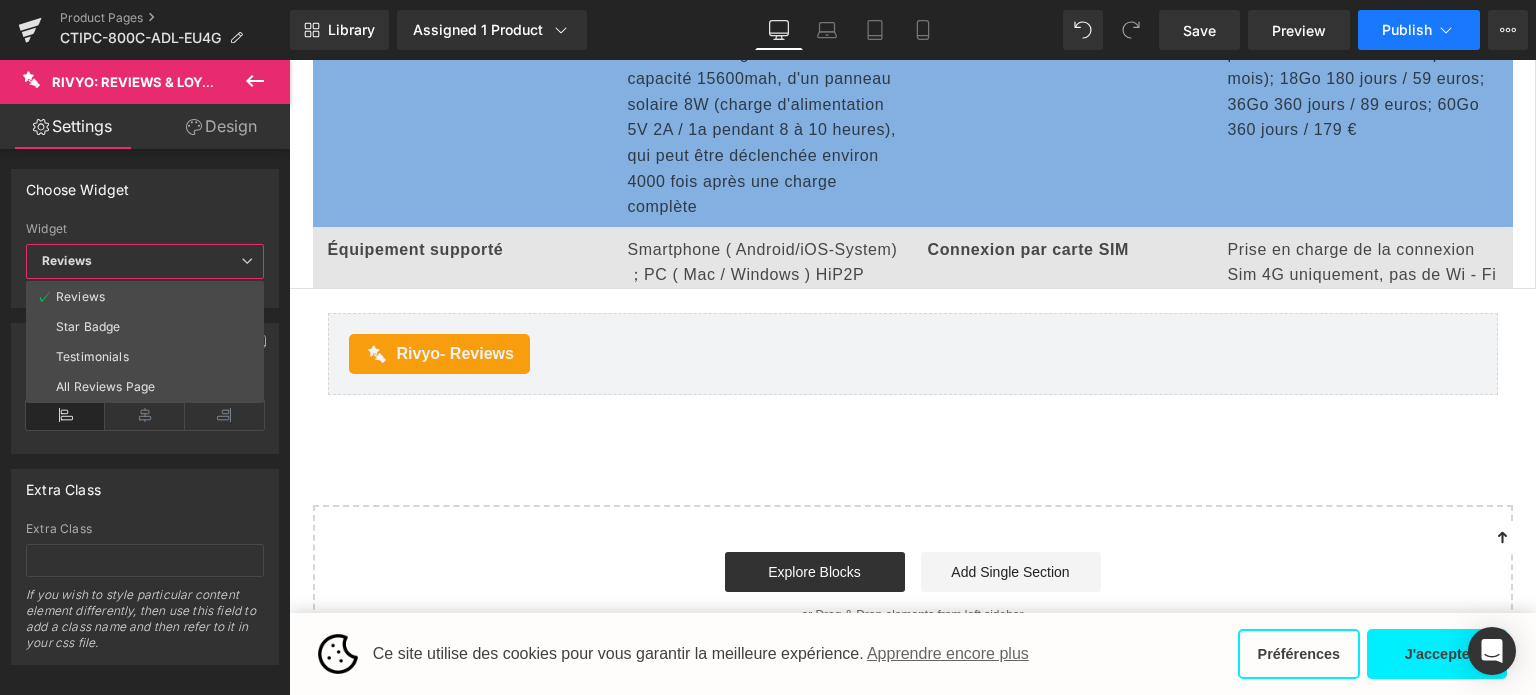 click on "Publish" at bounding box center [1407, 30] 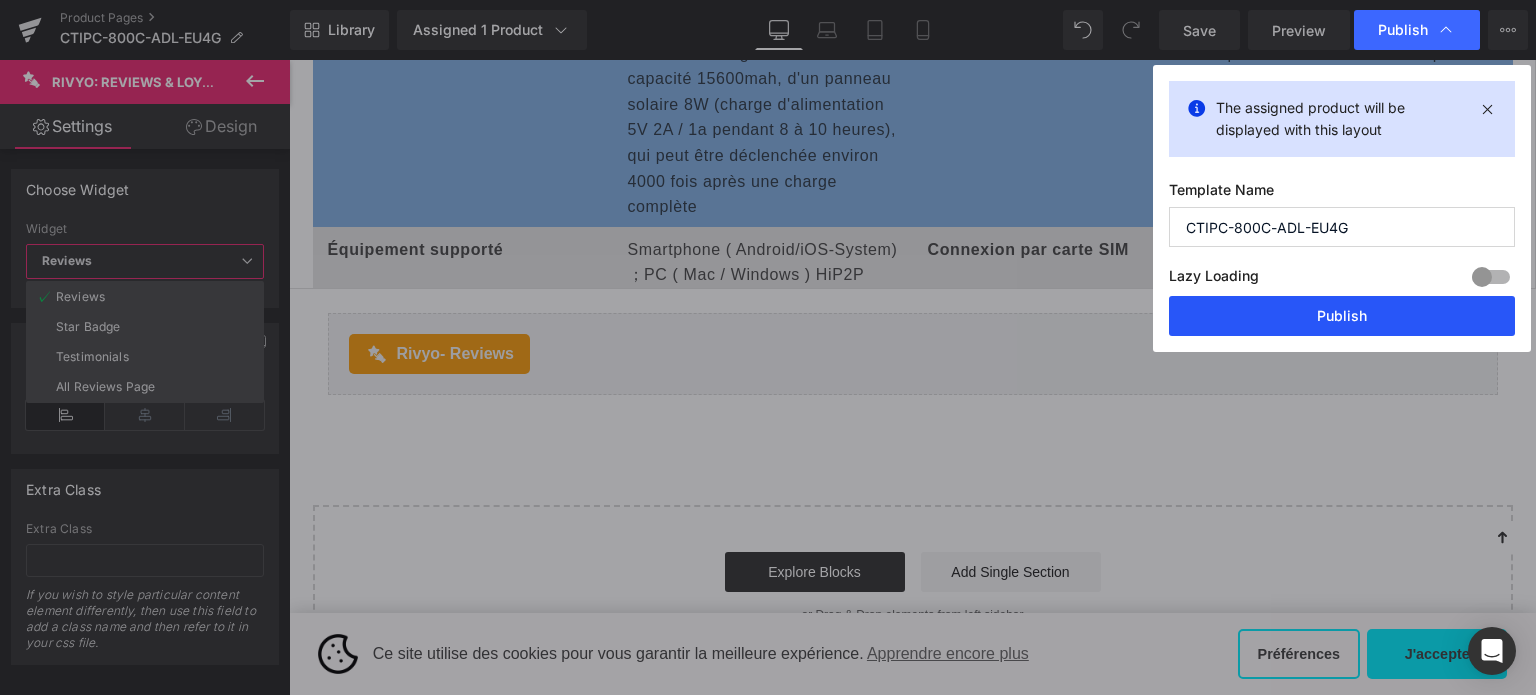 click on "Publish" at bounding box center (1342, 316) 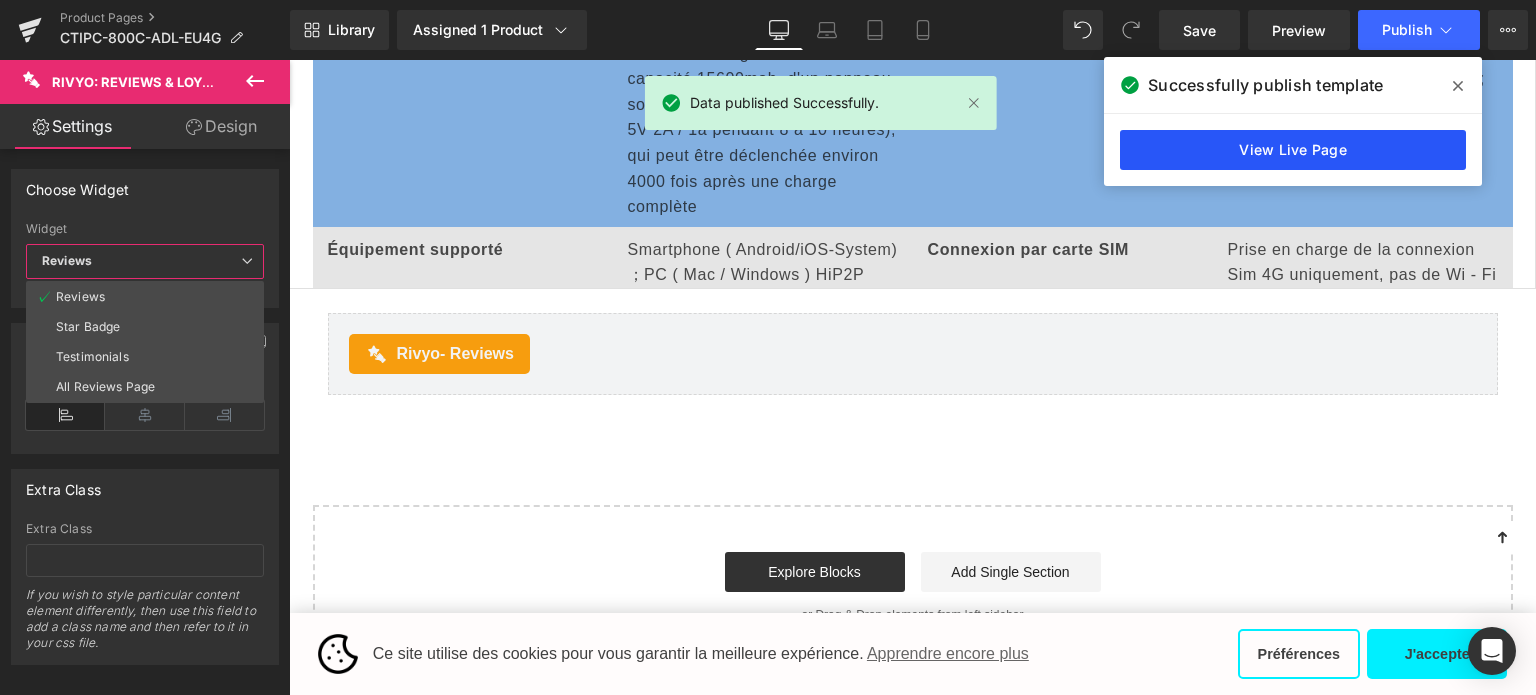 click on "View Live Page" at bounding box center [1293, 150] 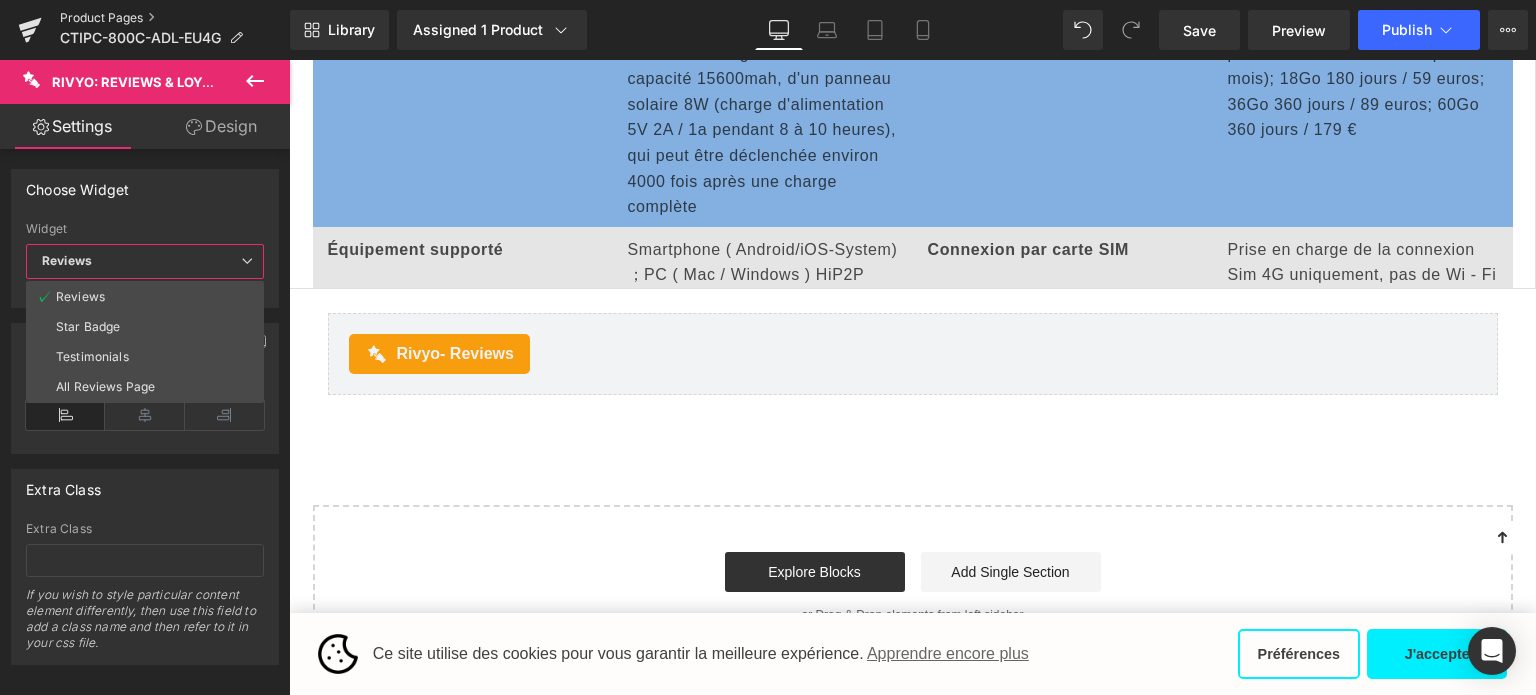 click on "Product Pages" at bounding box center (175, 18) 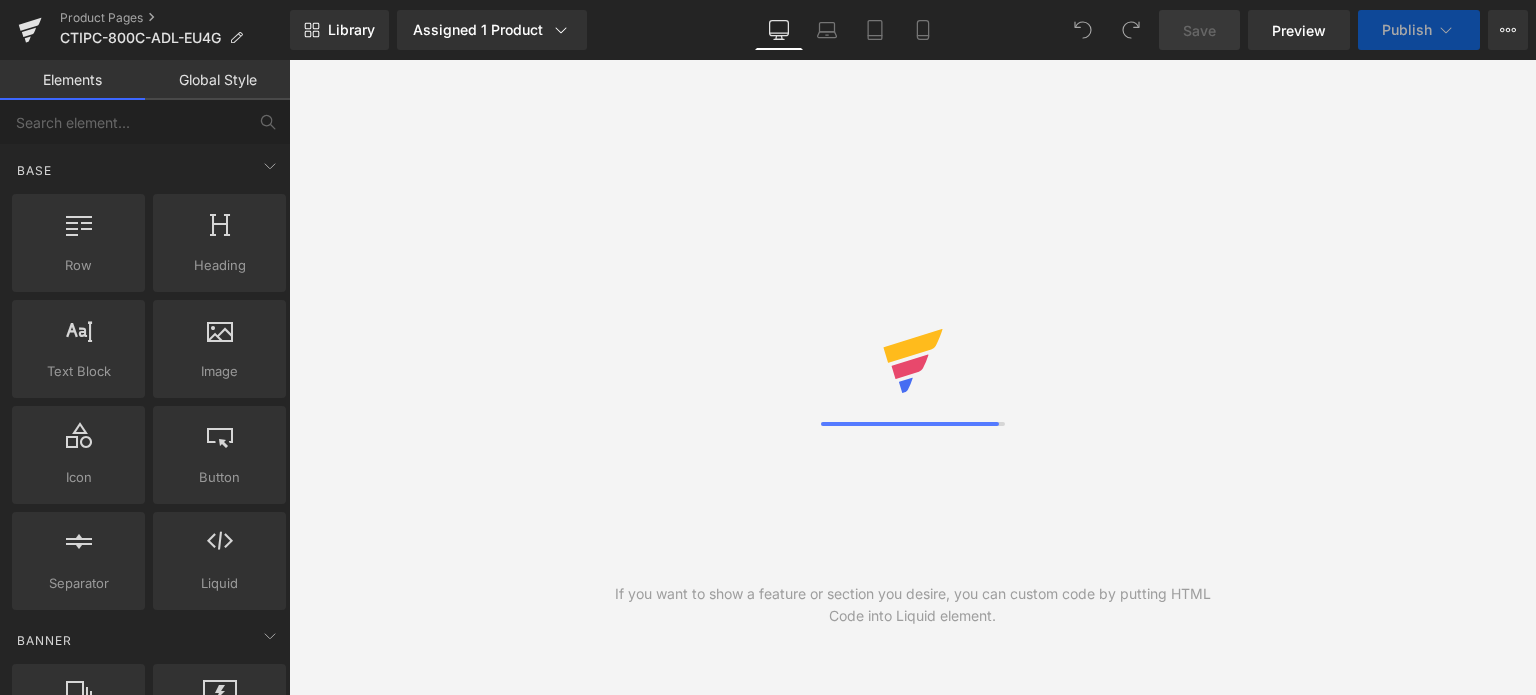 scroll, scrollTop: 0, scrollLeft: 0, axis: both 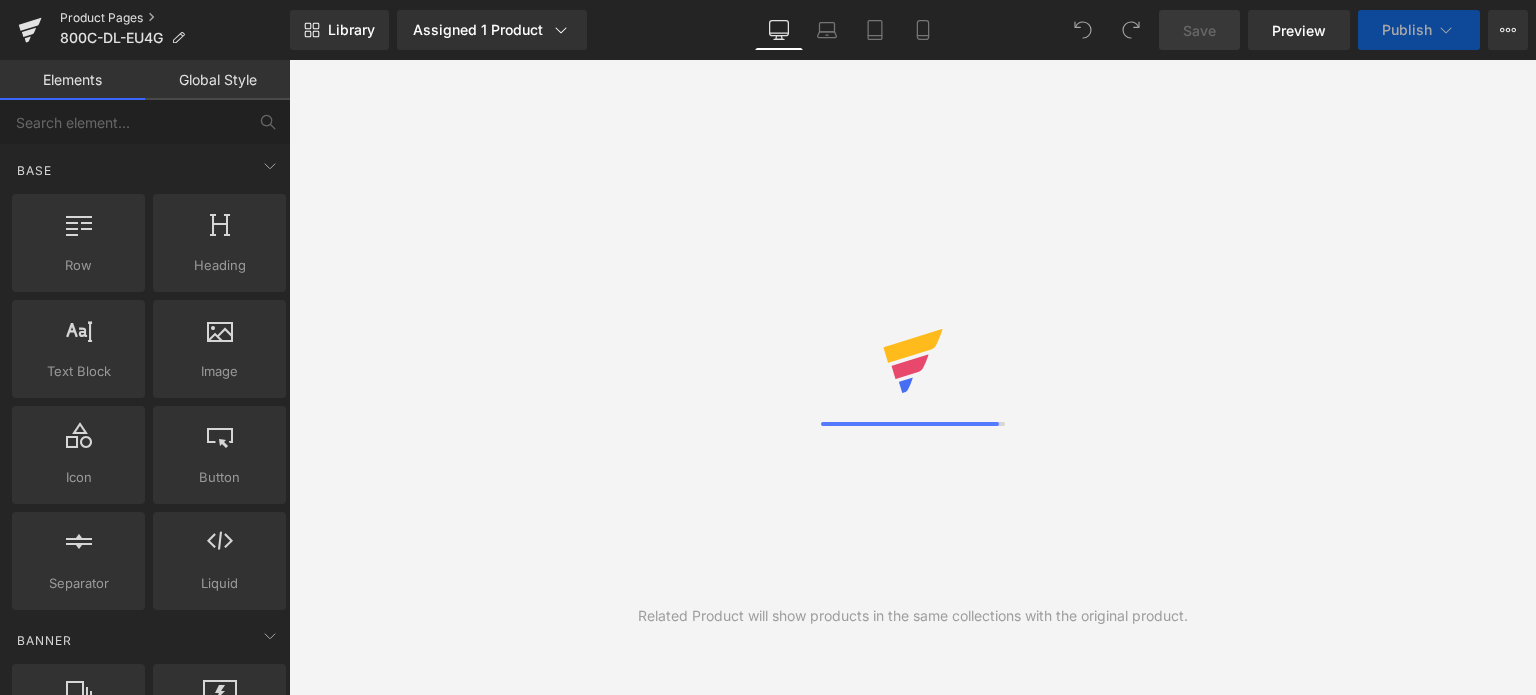click on "Product Pages" at bounding box center (175, 18) 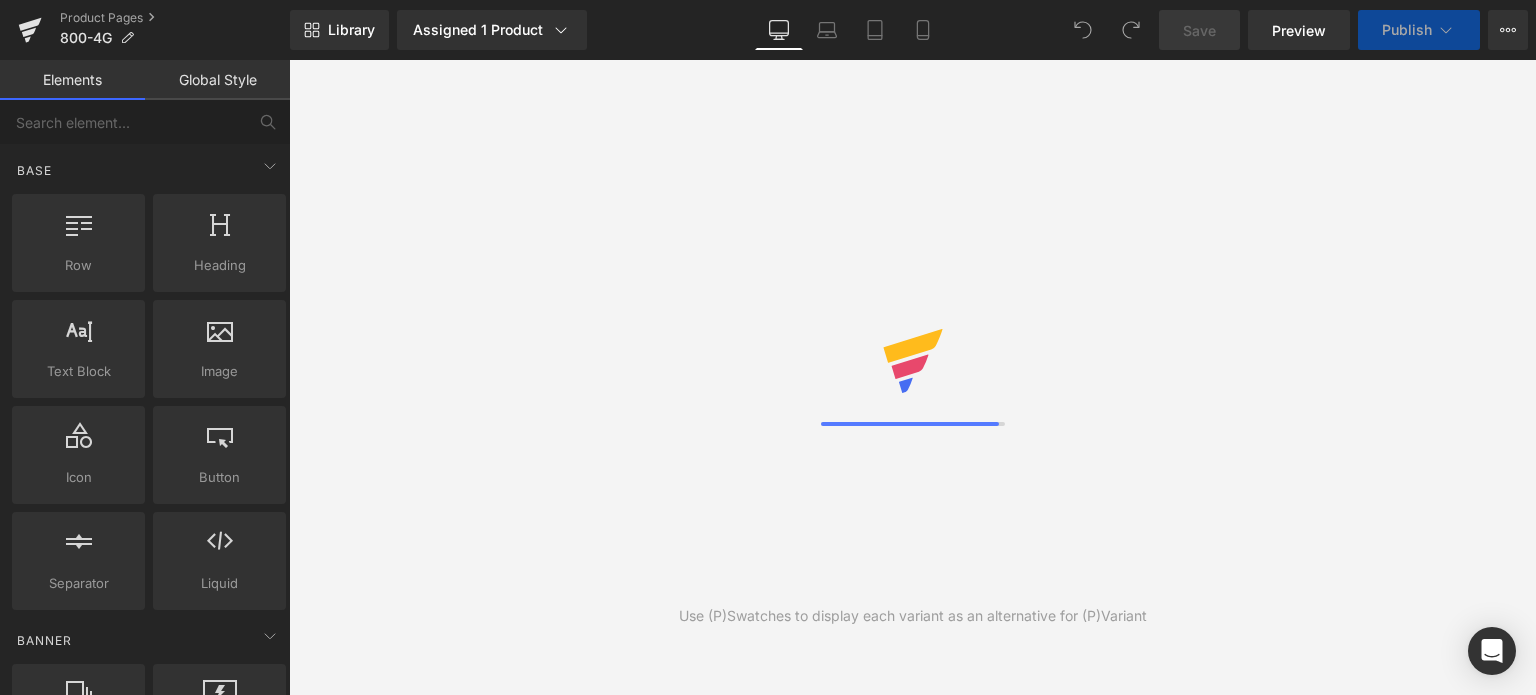 scroll, scrollTop: 0, scrollLeft: 0, axis: both 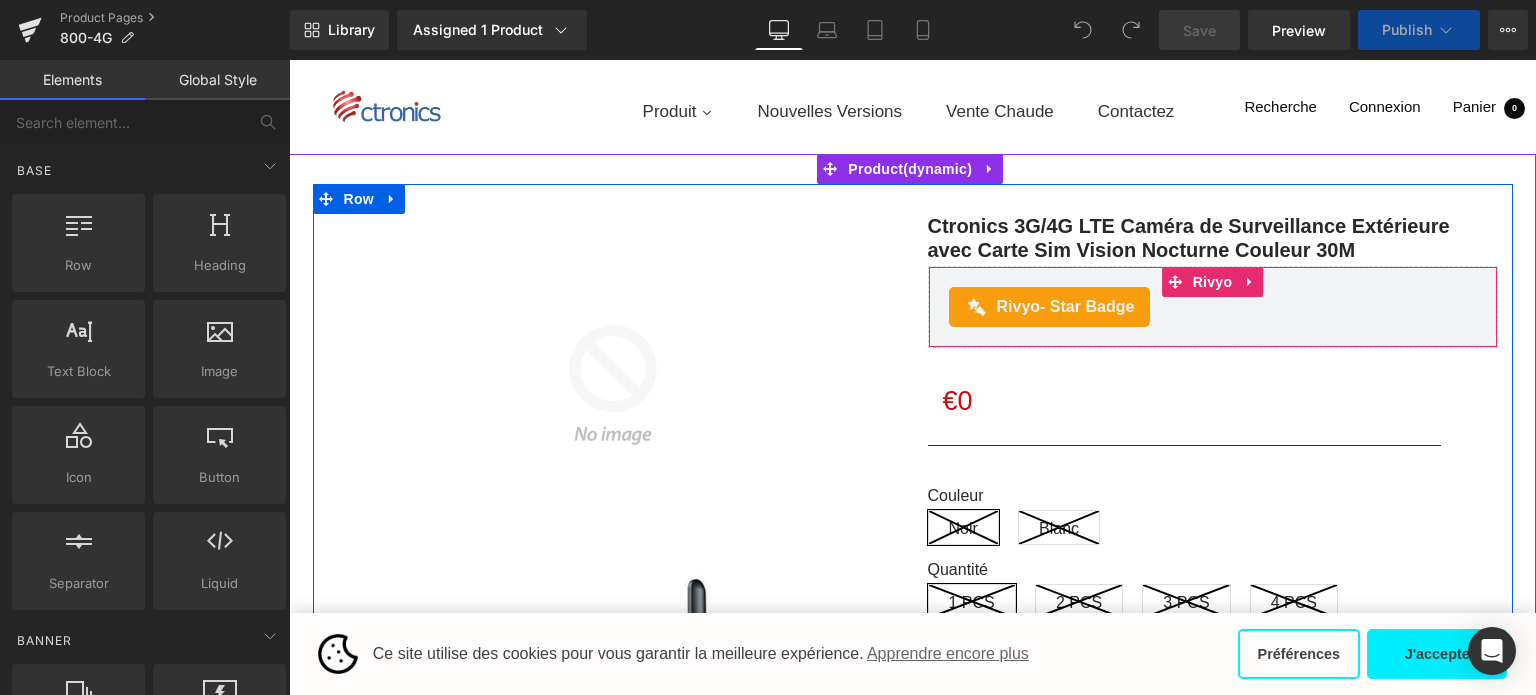 click on "Ctronics 3G/4G LTE Caméra de Surveillance Extérieure avec Carte Sim Vision Nocturne Couleur 30M
(P) Title" at bounding box center (1213, 240) 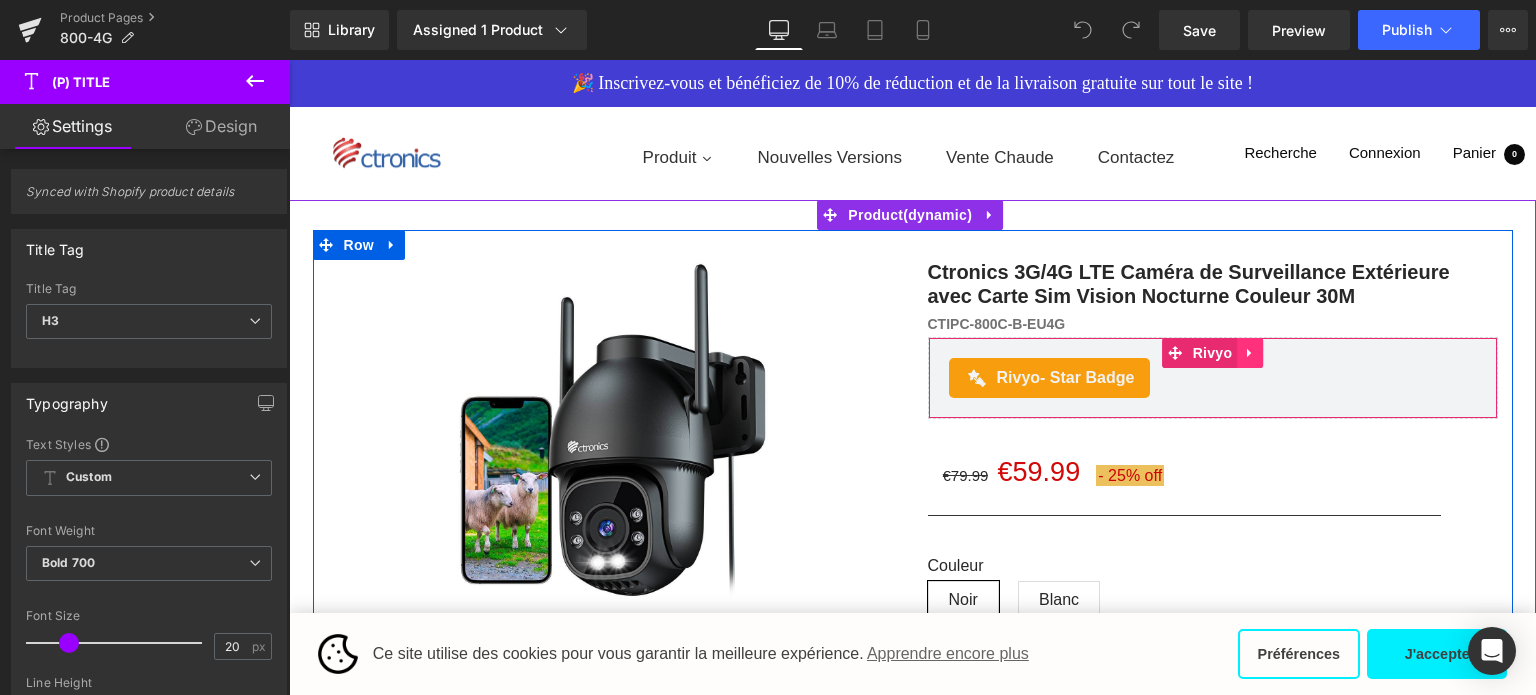 click 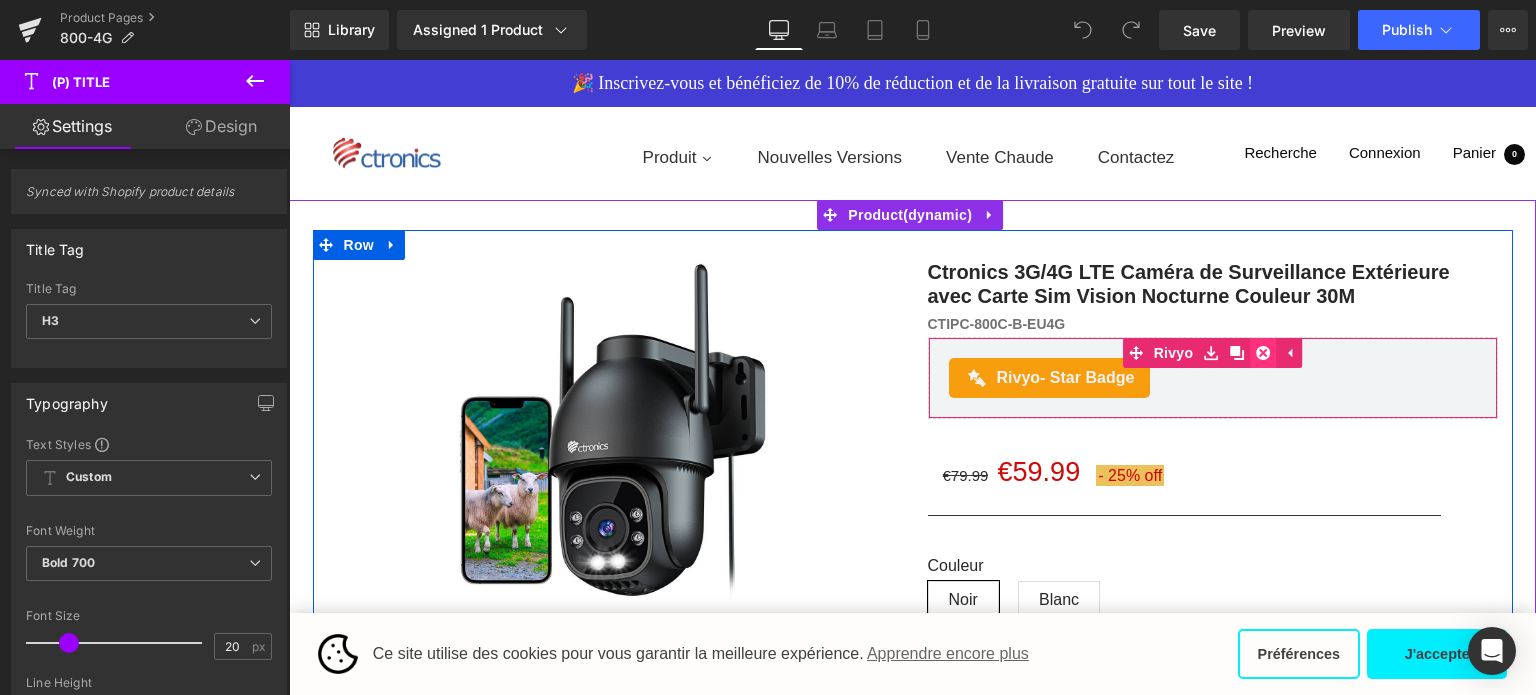 click 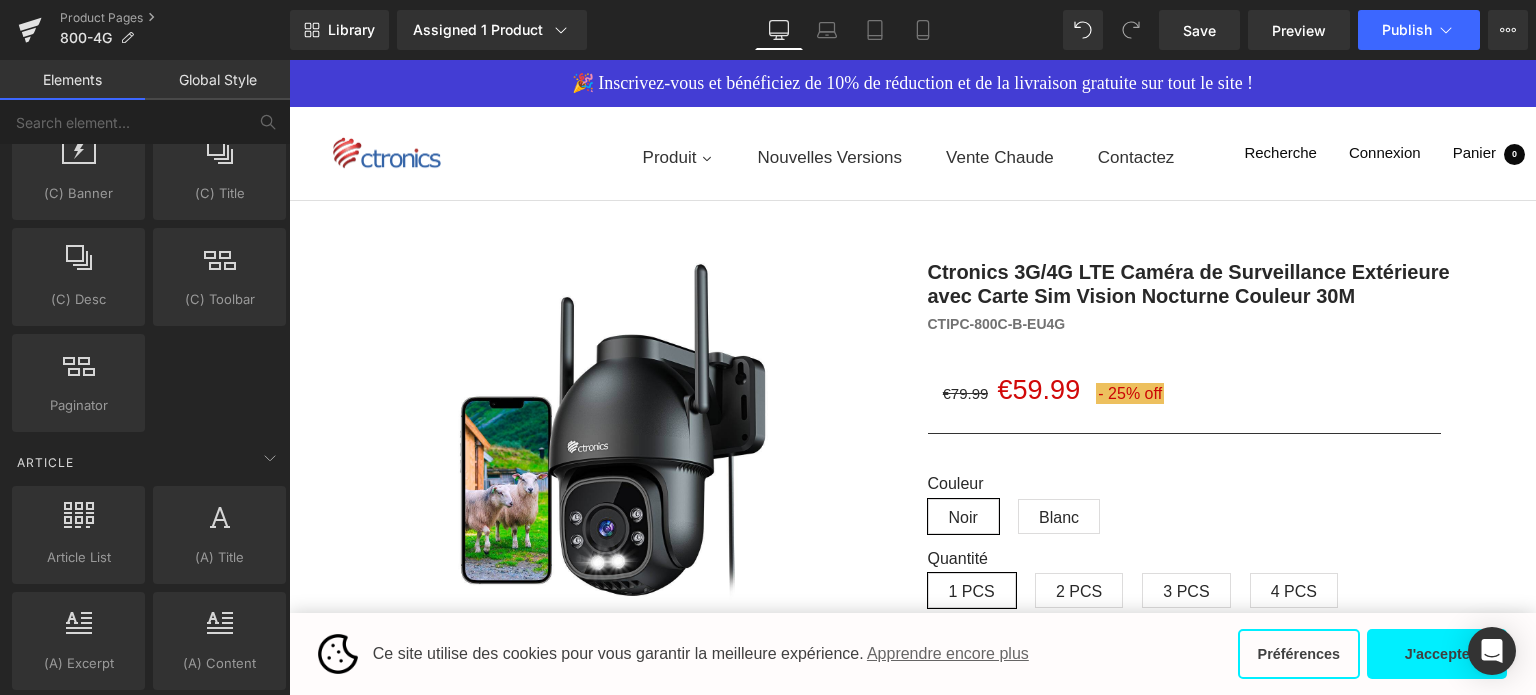 scroll, scrollTop: 3948, scrollLeft: 0, axis: vertical 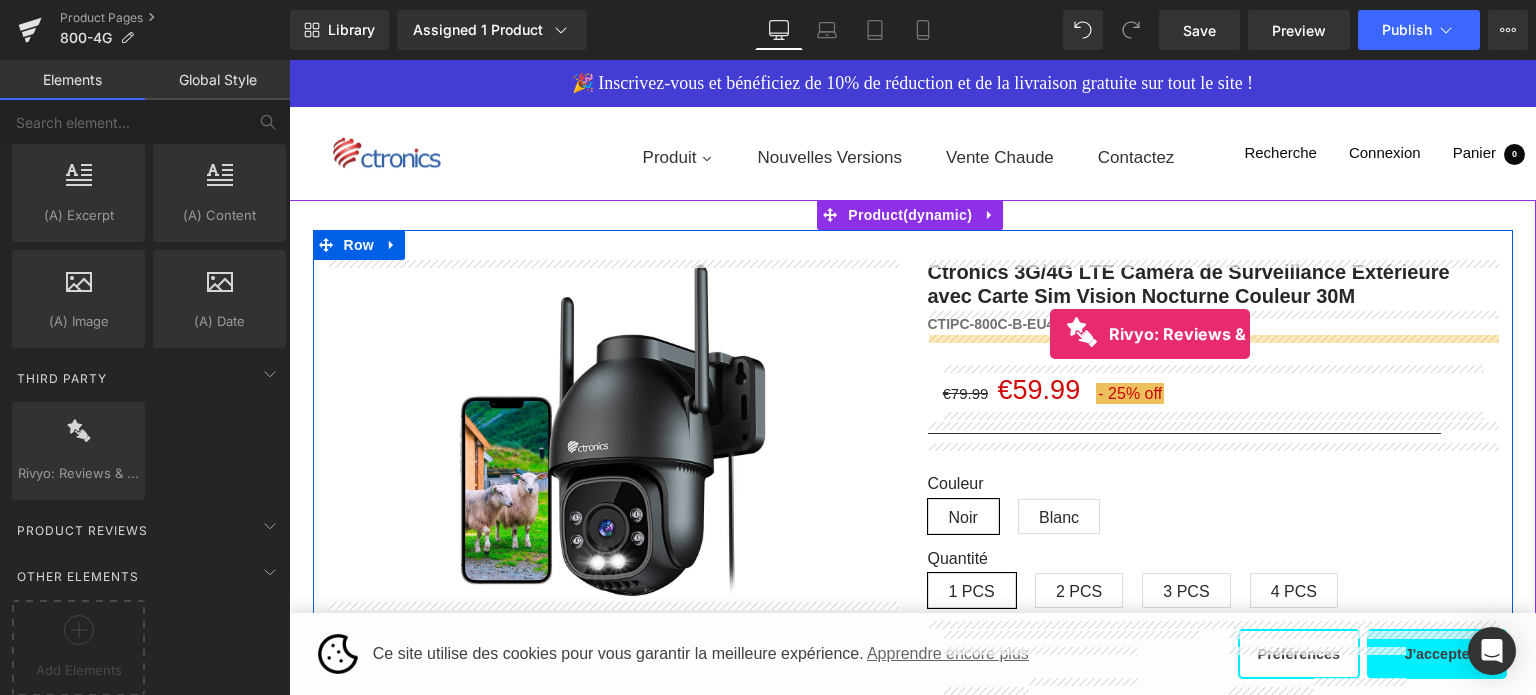drag, startPoint x: 374, startPoint y: 499, endPoint x: 1050, endPoint y: 334, distance: 695.8455 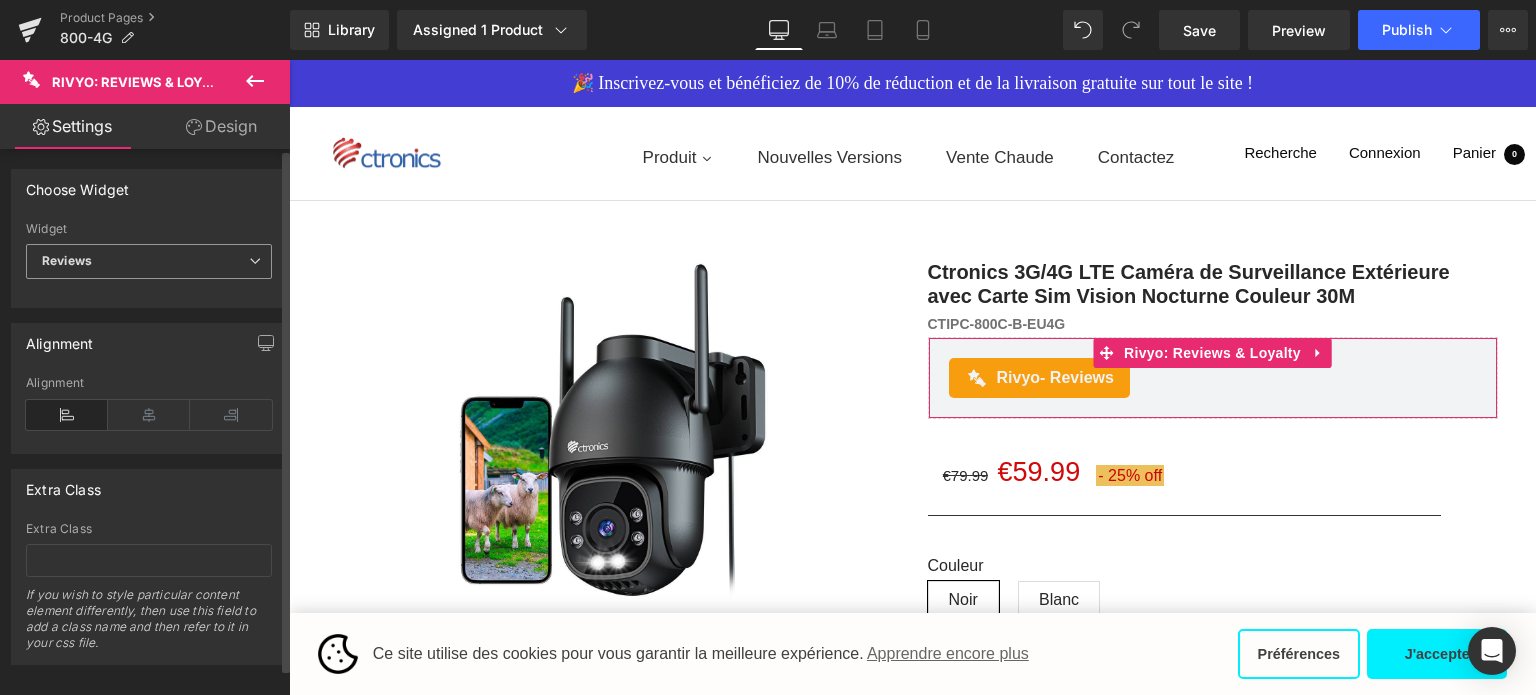 click on "Reviews" at bounding box center (149, 261) 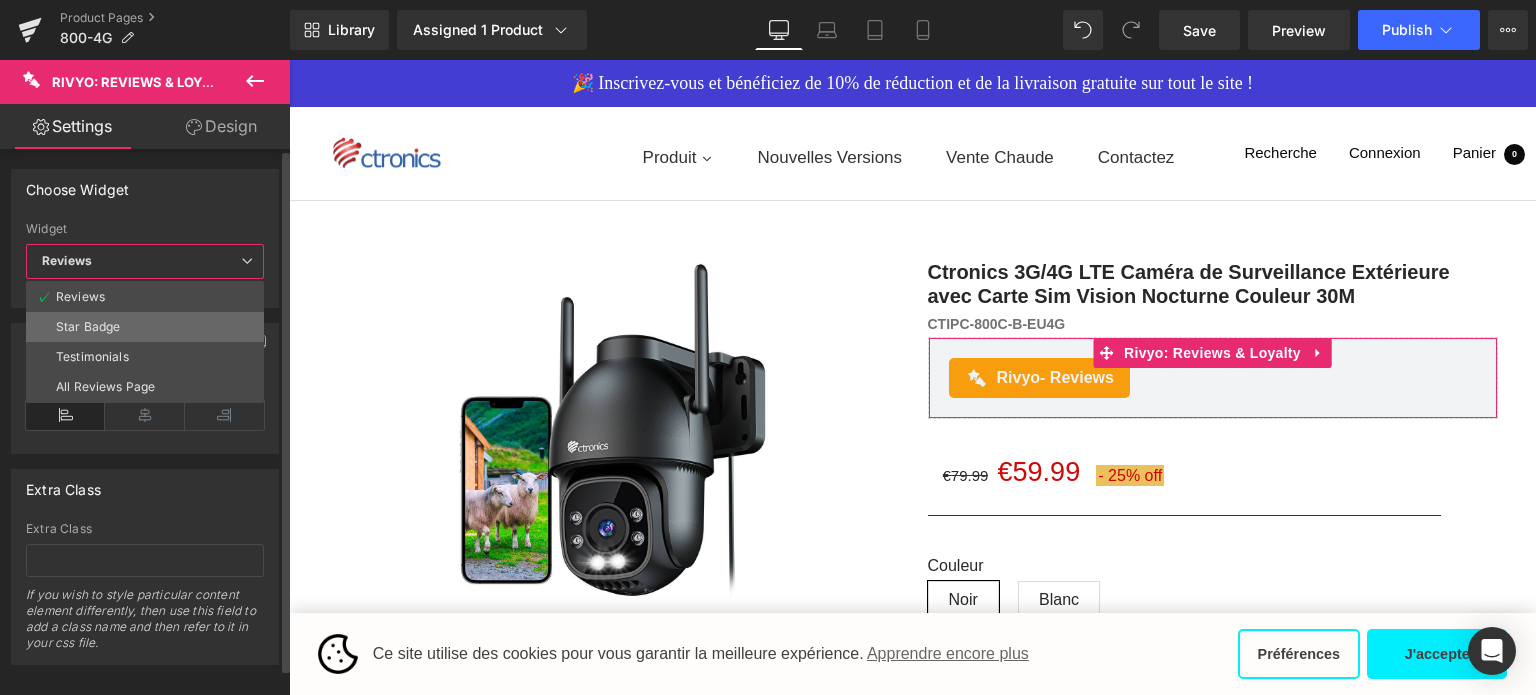 click on "Star Badge" at bounding box center [145, 327] 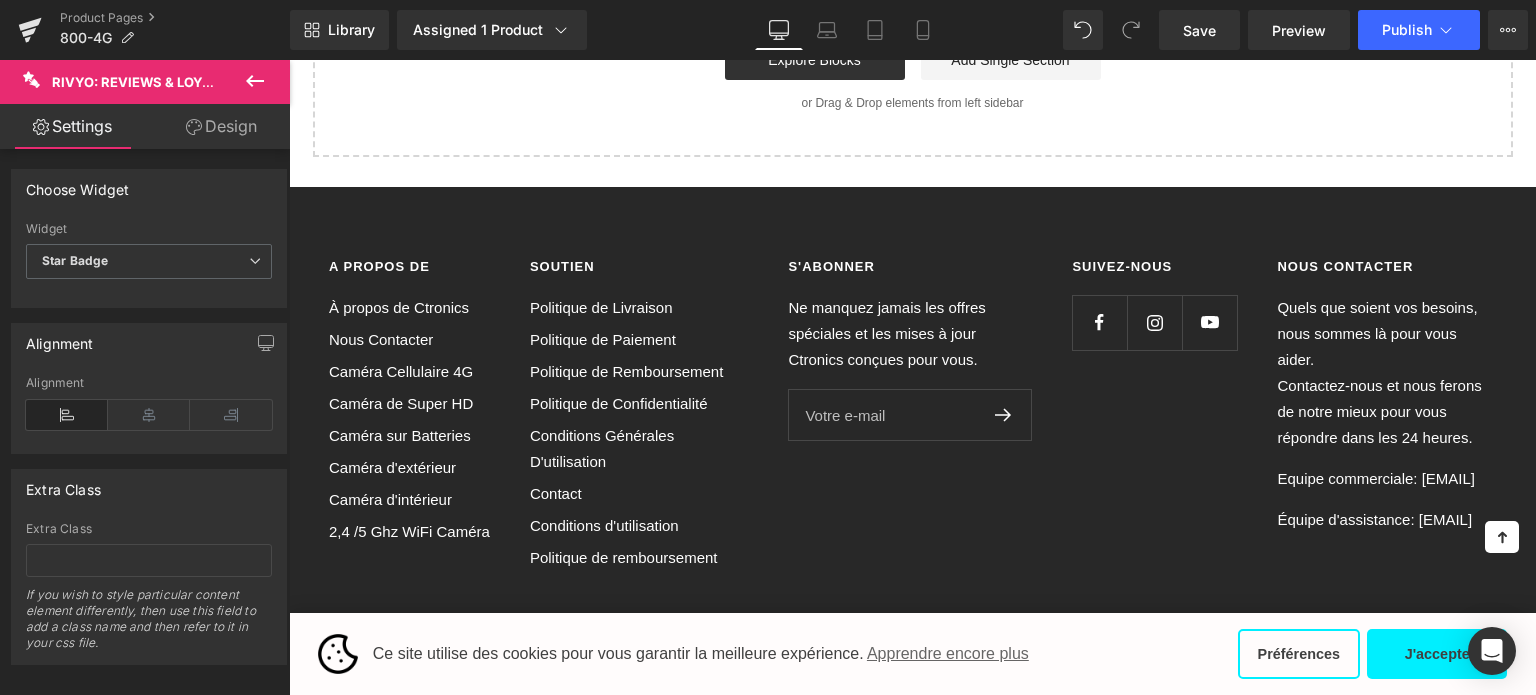 scroll, scrollTop: 6466, scrollLeft: 0, axis: vertical 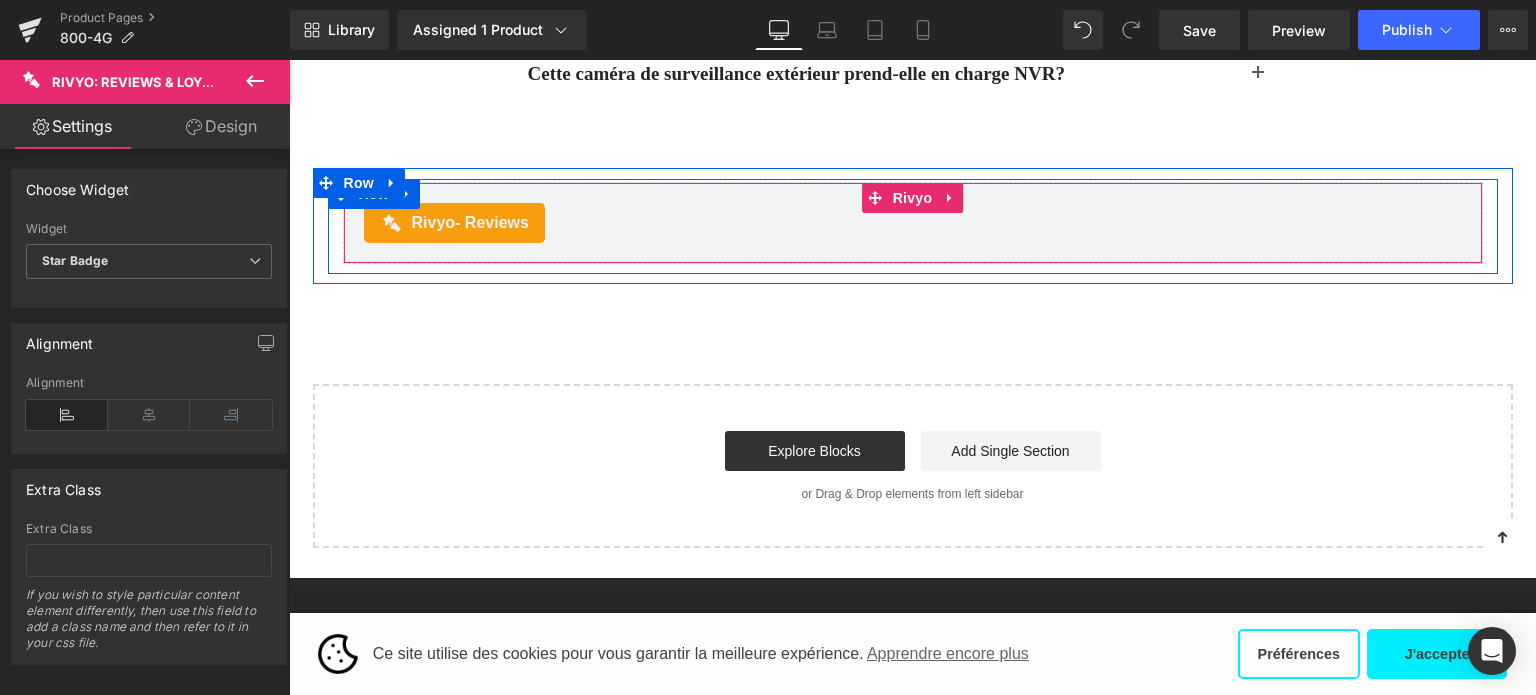 click on "Rivyo  - Reviews" at bounding box center (913, 223) 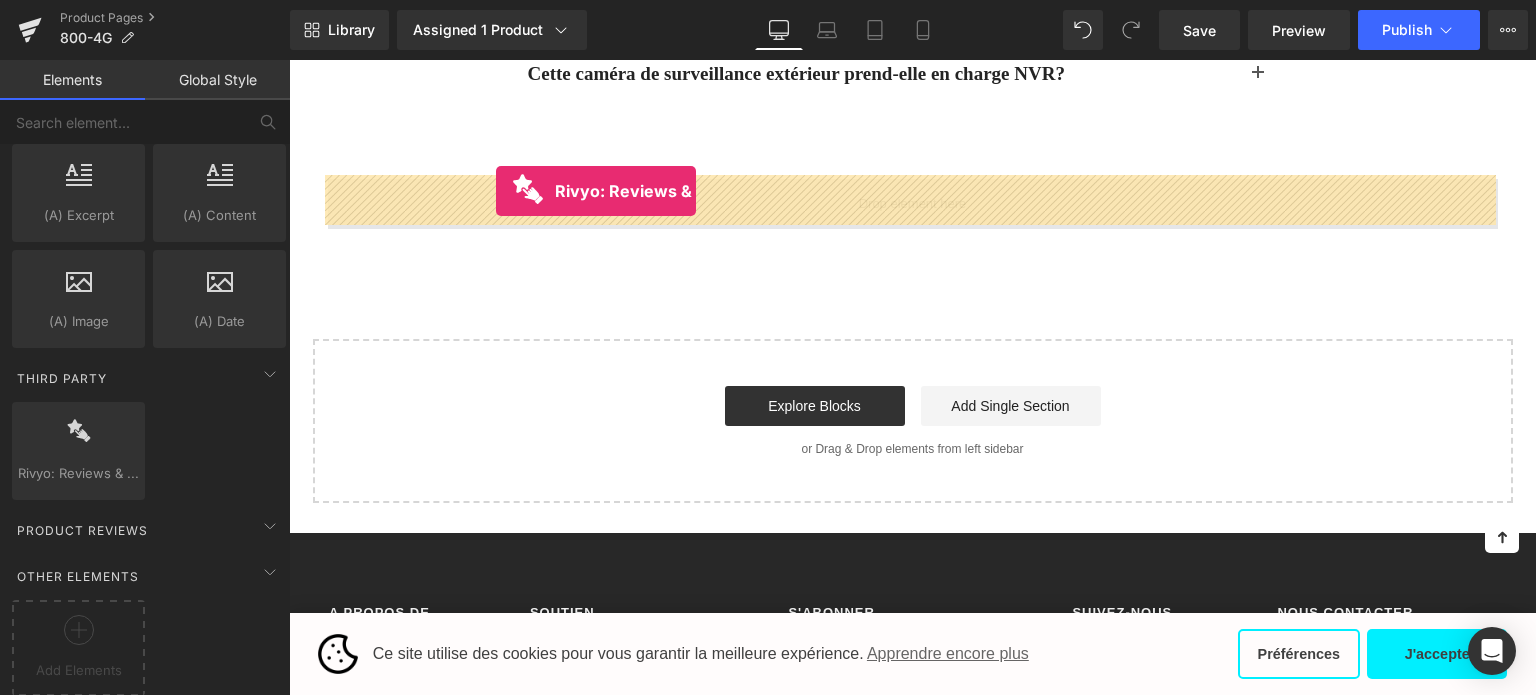 drag, startPoint x: 391, startPoint y: 488, endPoint x: 496, endPoint y: 191, distance: 315.01428 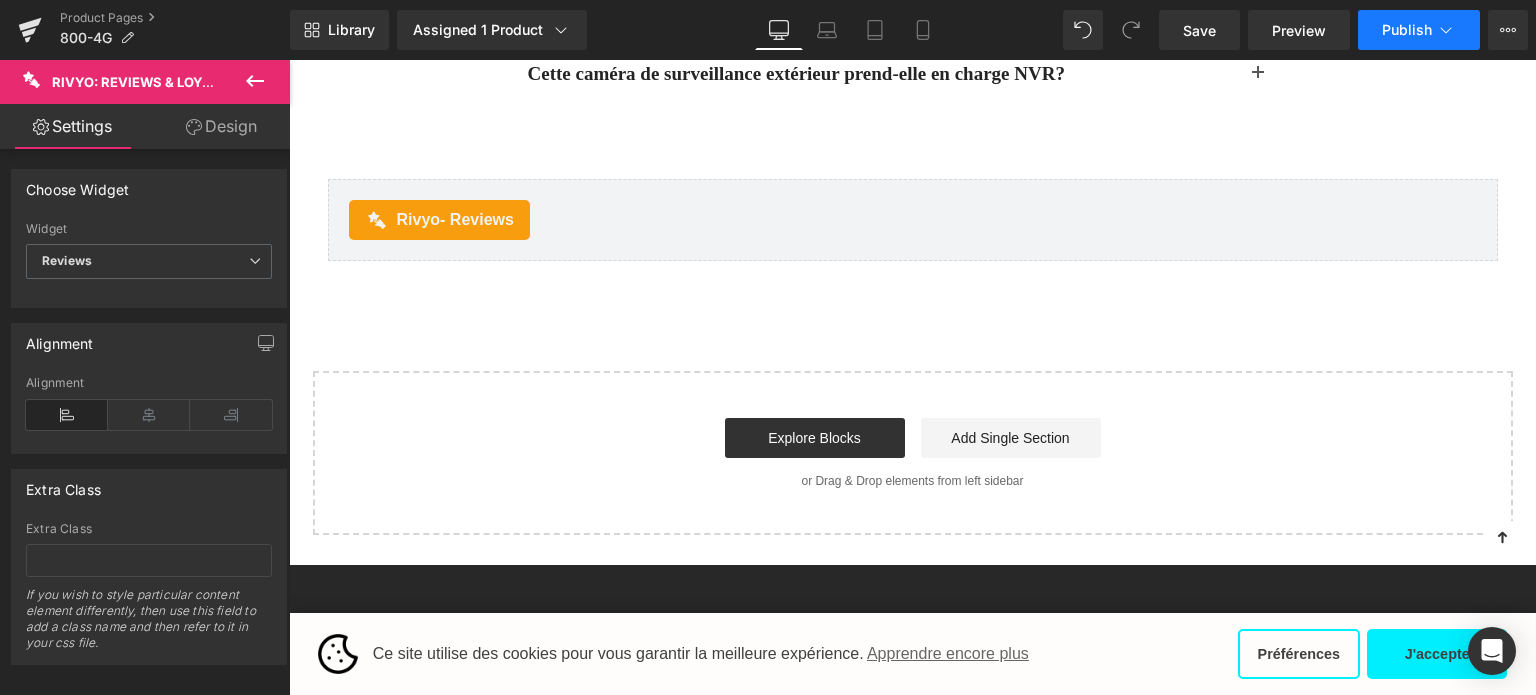 click on "Publish" at bounding box center (1407, 30) 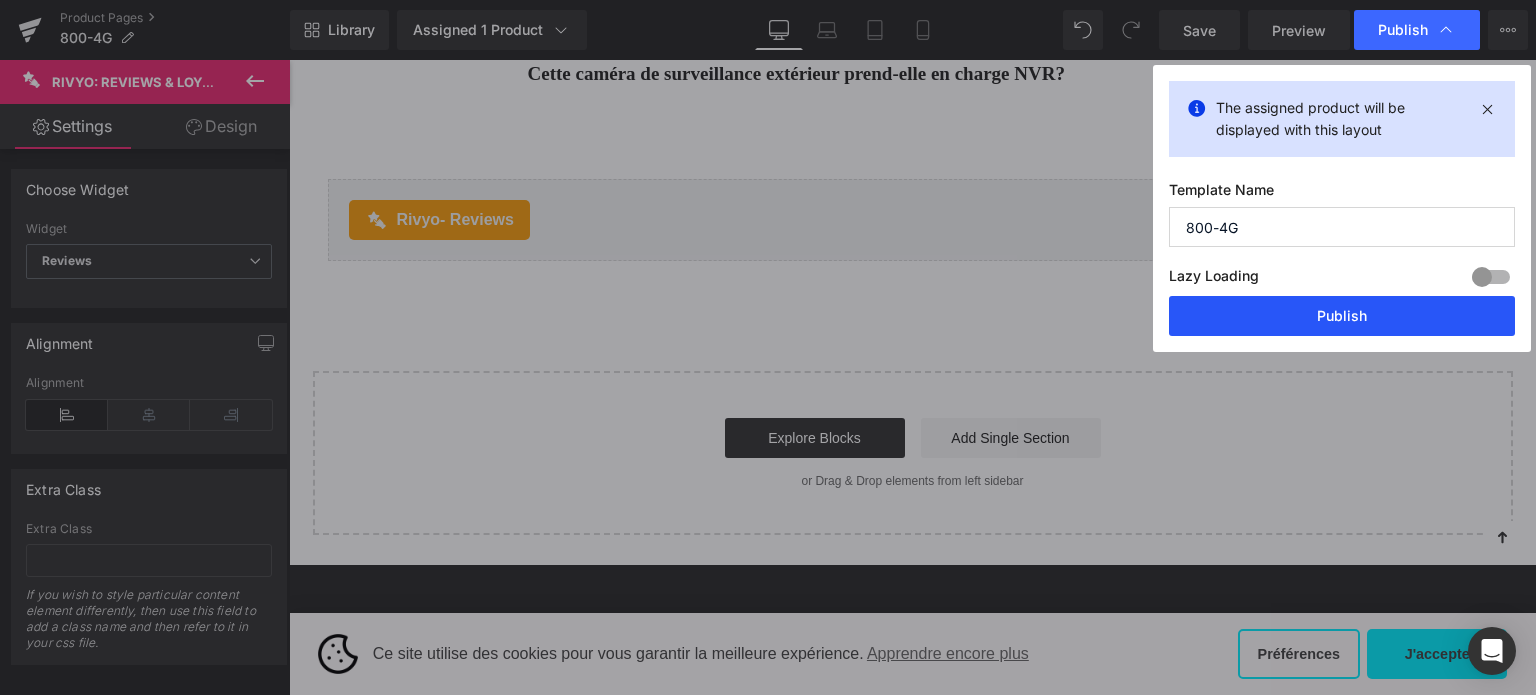 click on "Publish" at bounding box center [1342, 316] 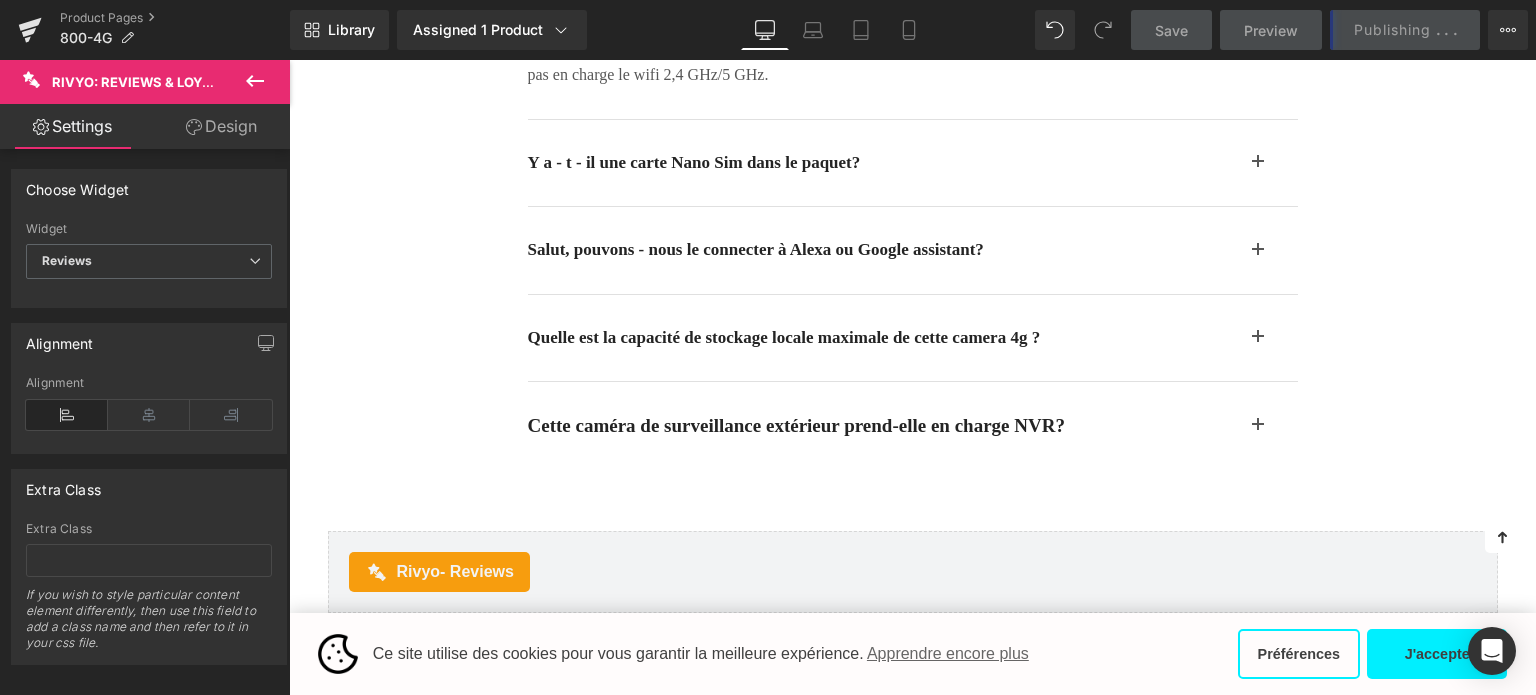 scroll, scrollTop: 6066, scrollLeft: 0, axis: vertical 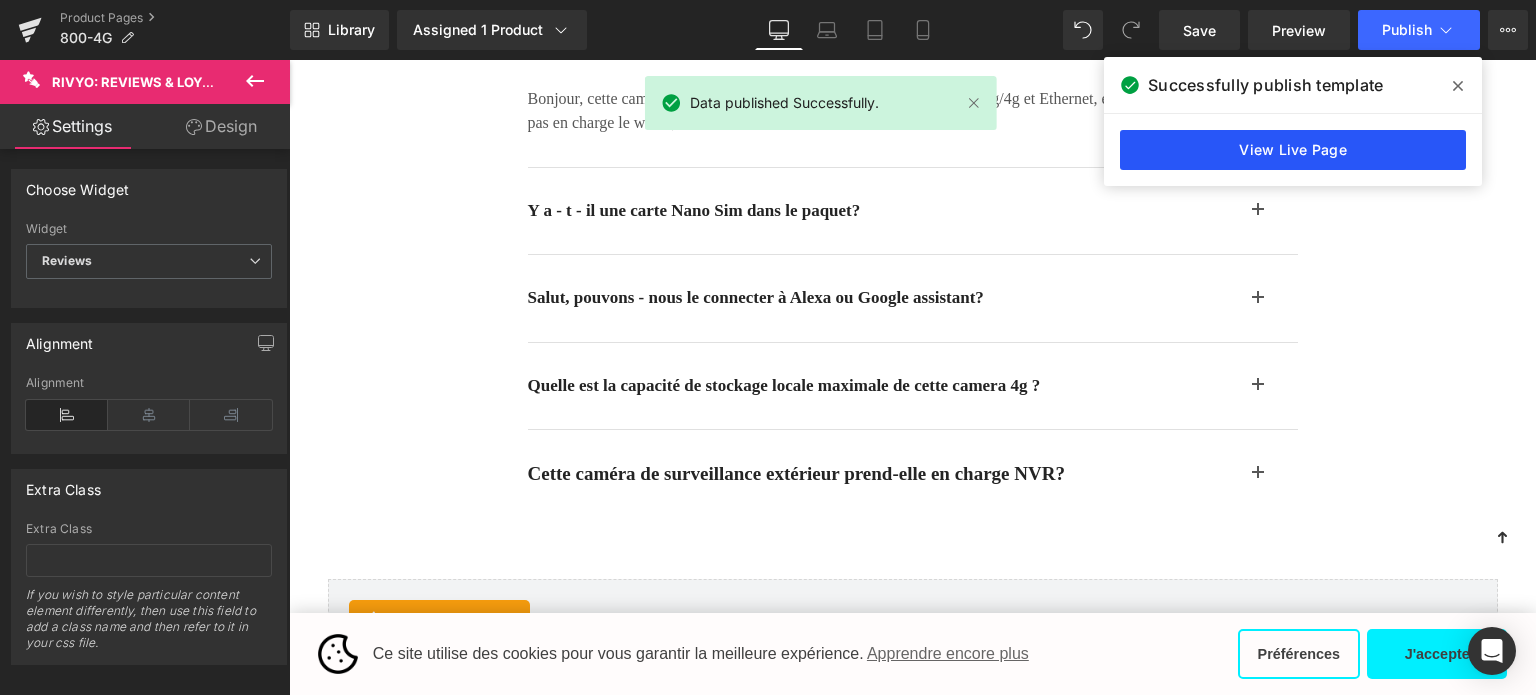 click on "View Live Page" at bounding box center (1293, 150) 